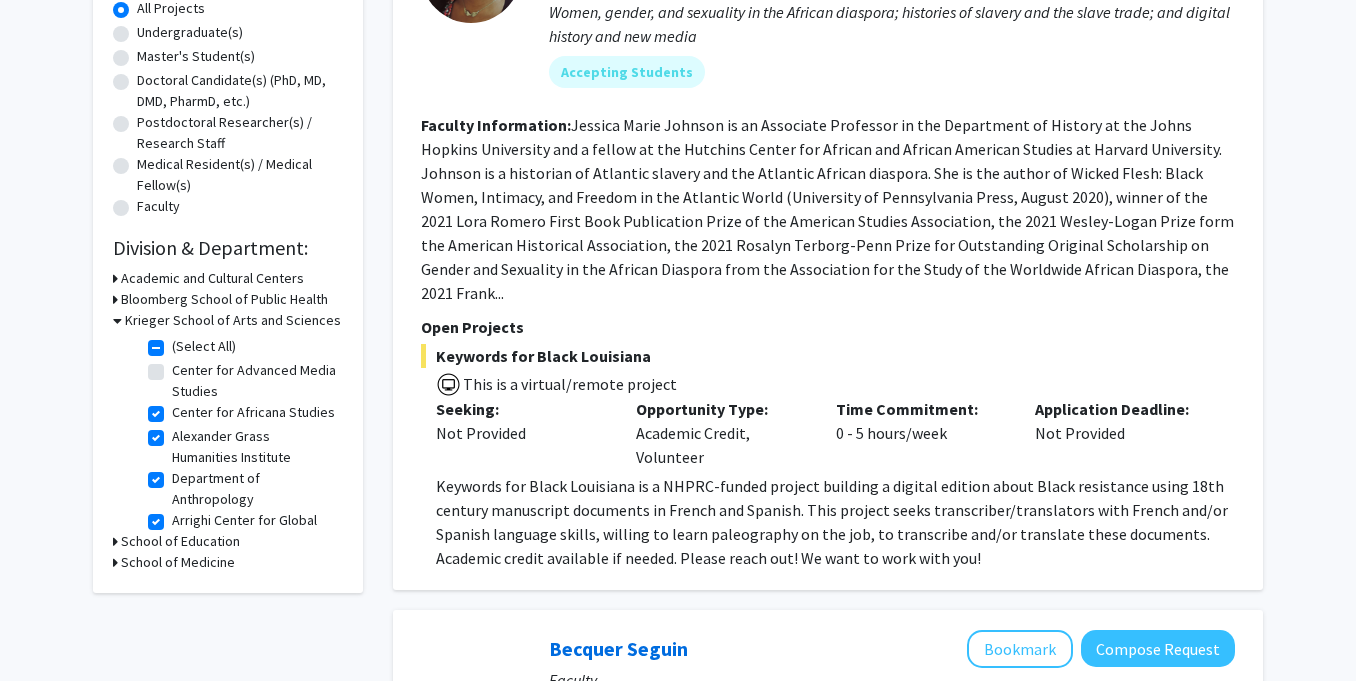 scroll, scrollTop: 379, scrollLeft: 0, axis: vertical 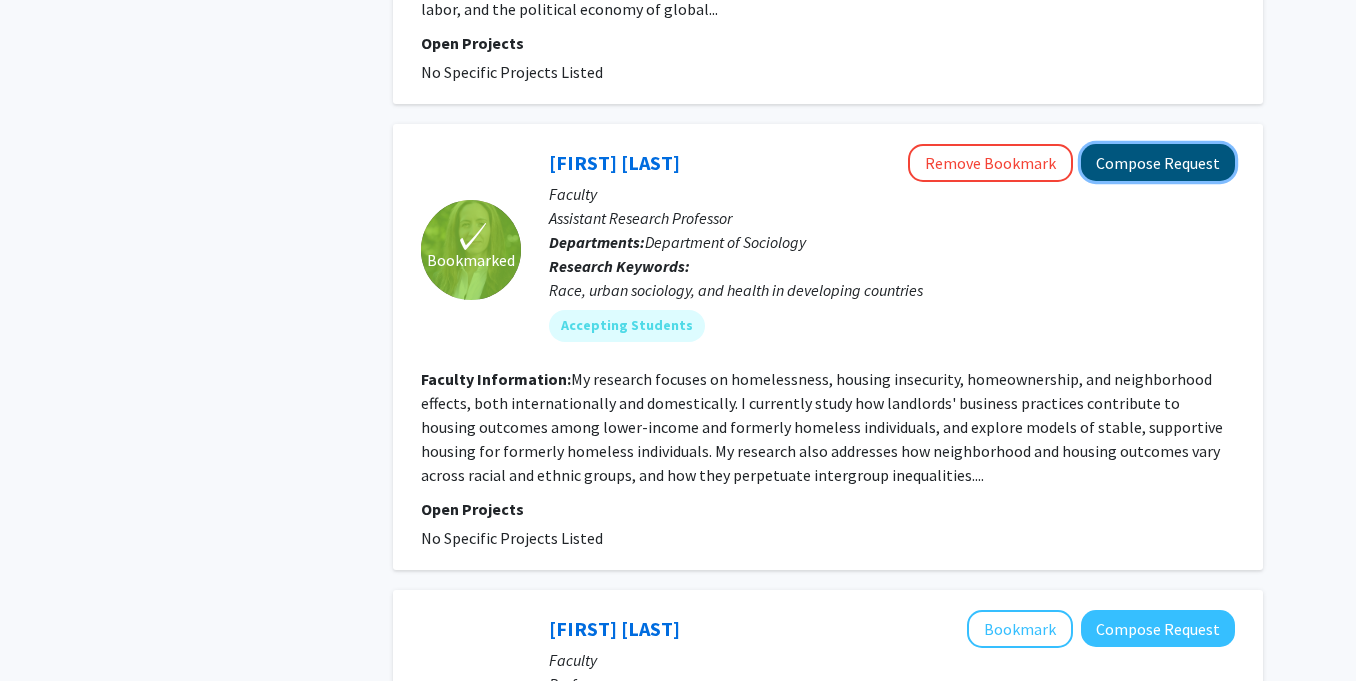 click on "Compose Request" 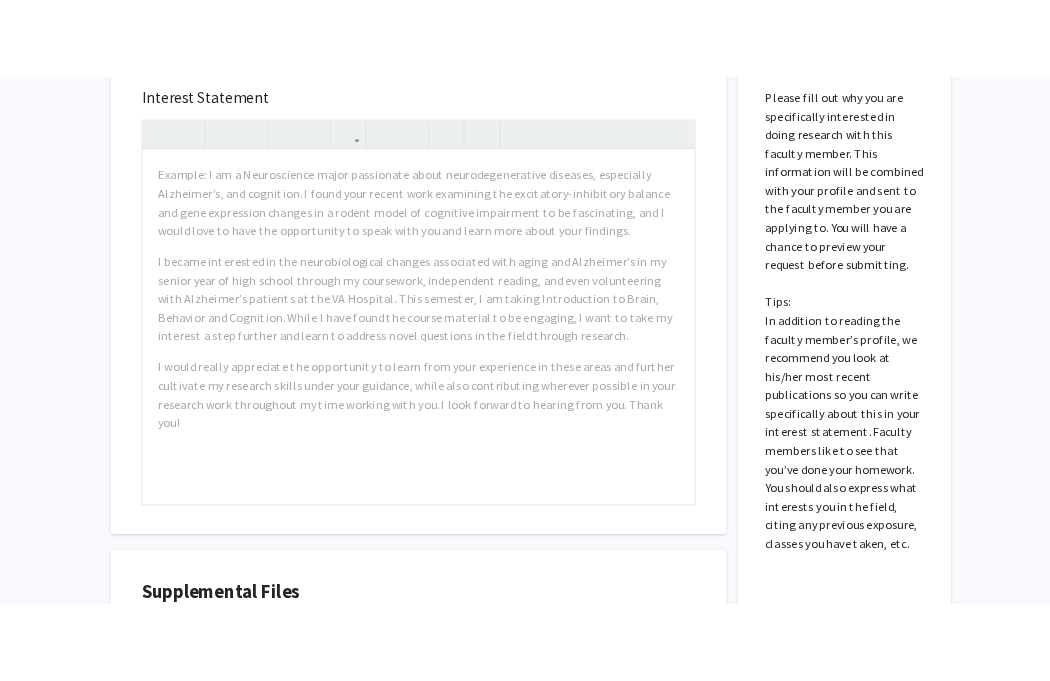 scroll, scrollTop: 0, scrollLeft: 0, axis: both 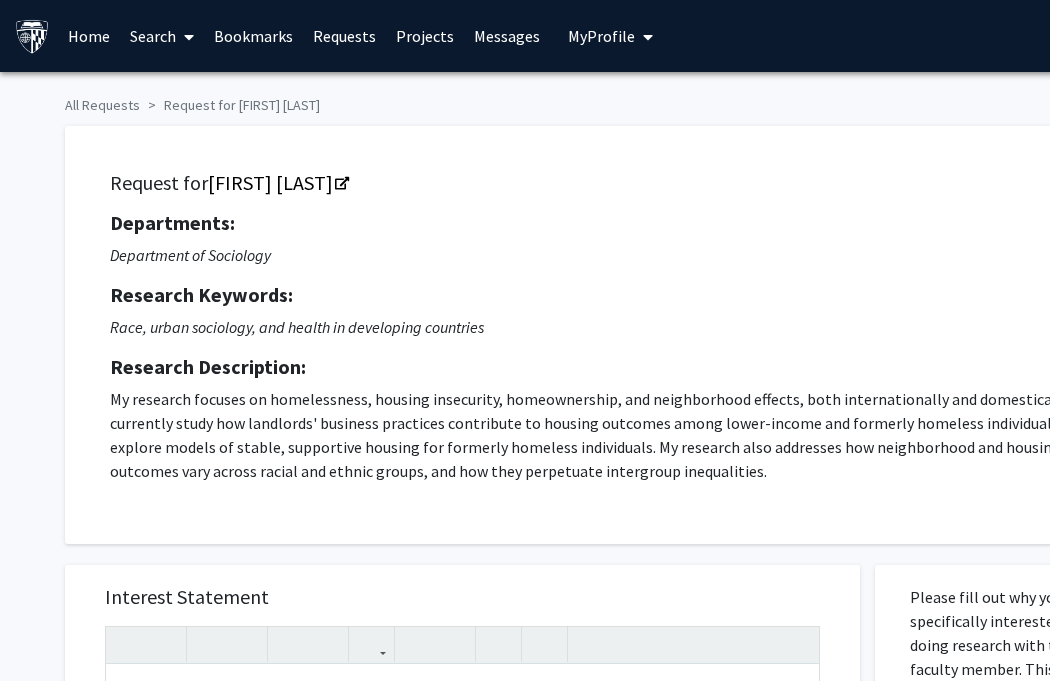 click on "Bookmarks" at bounding box center (253, 36) 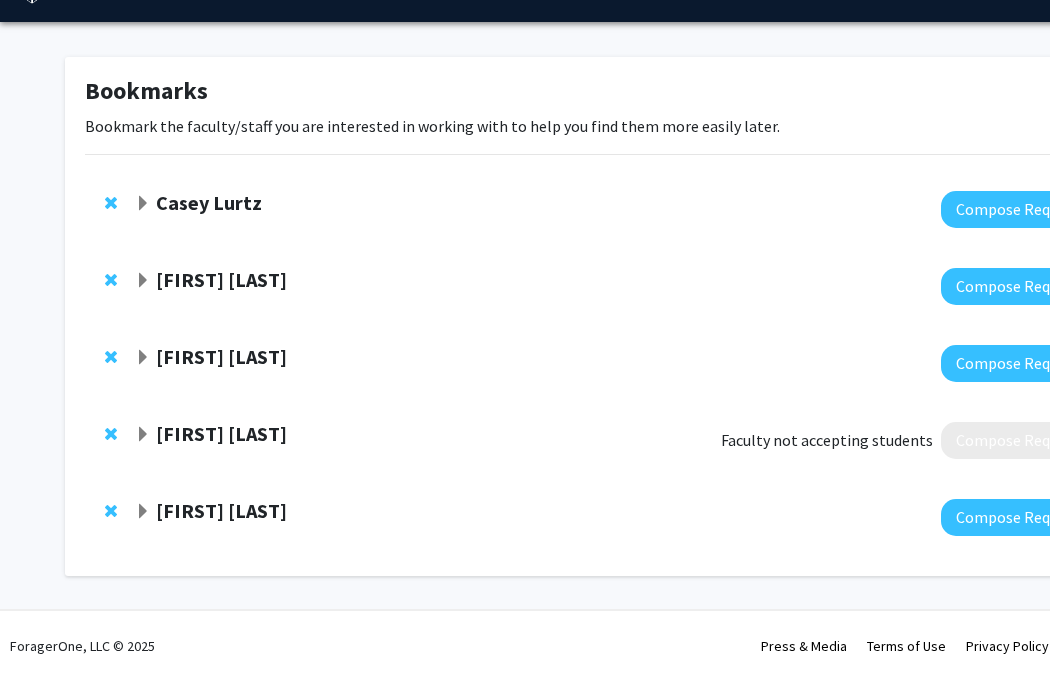 scroll, scrollTop: 0, scrollLeft: 0, axis: both 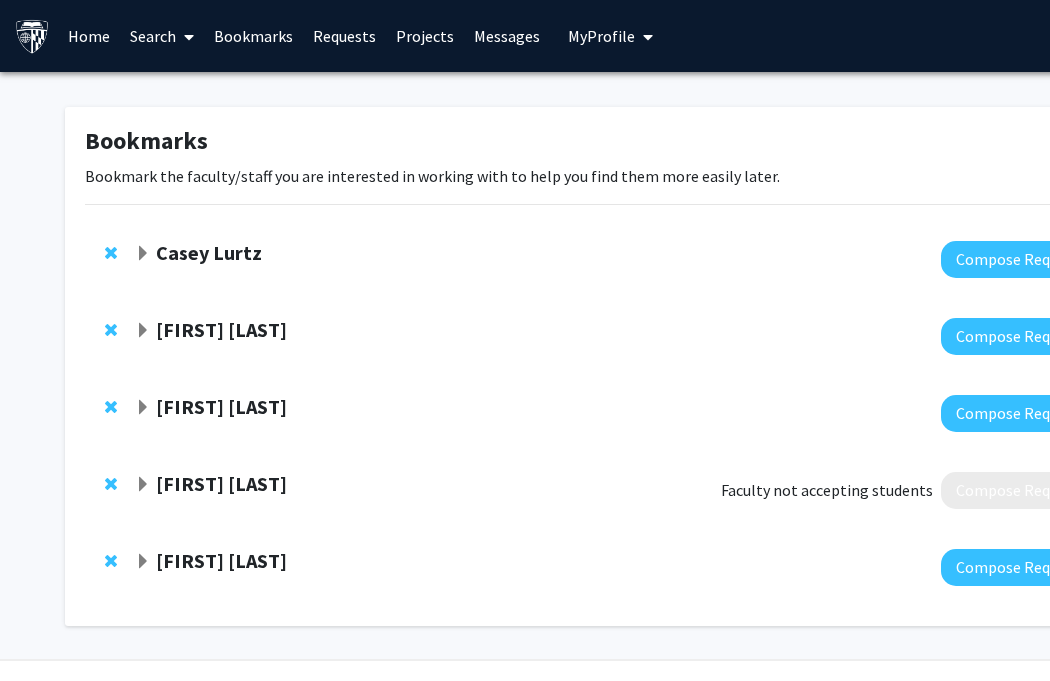 click 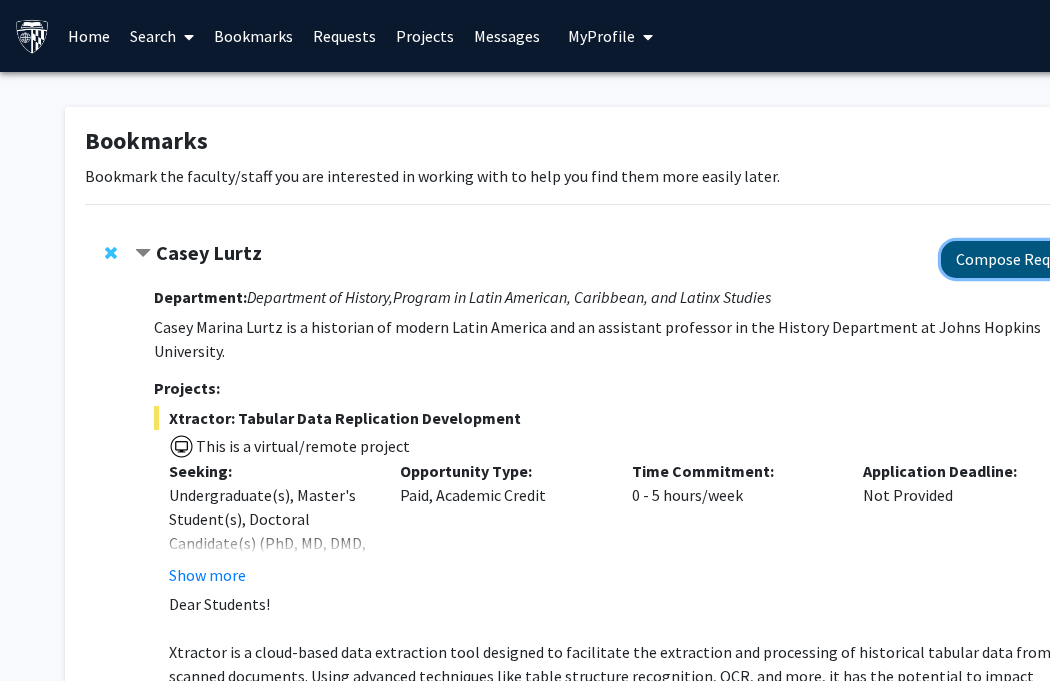 click on "Compose Request" 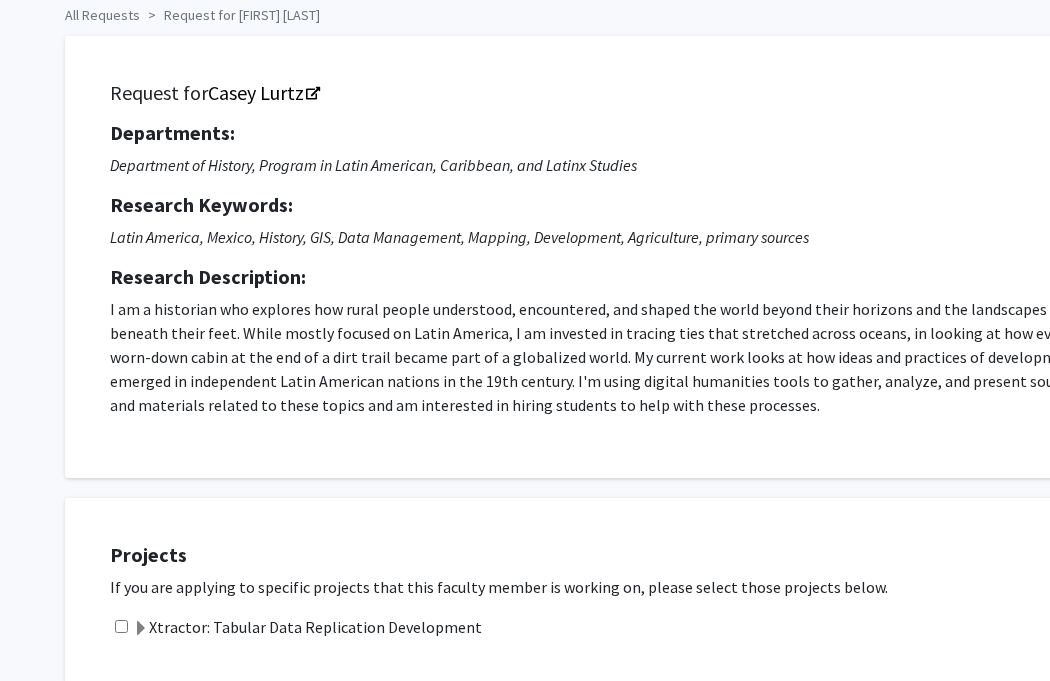 scroll, scrollTop: 92, scrollLeft: 0, axis: vertical 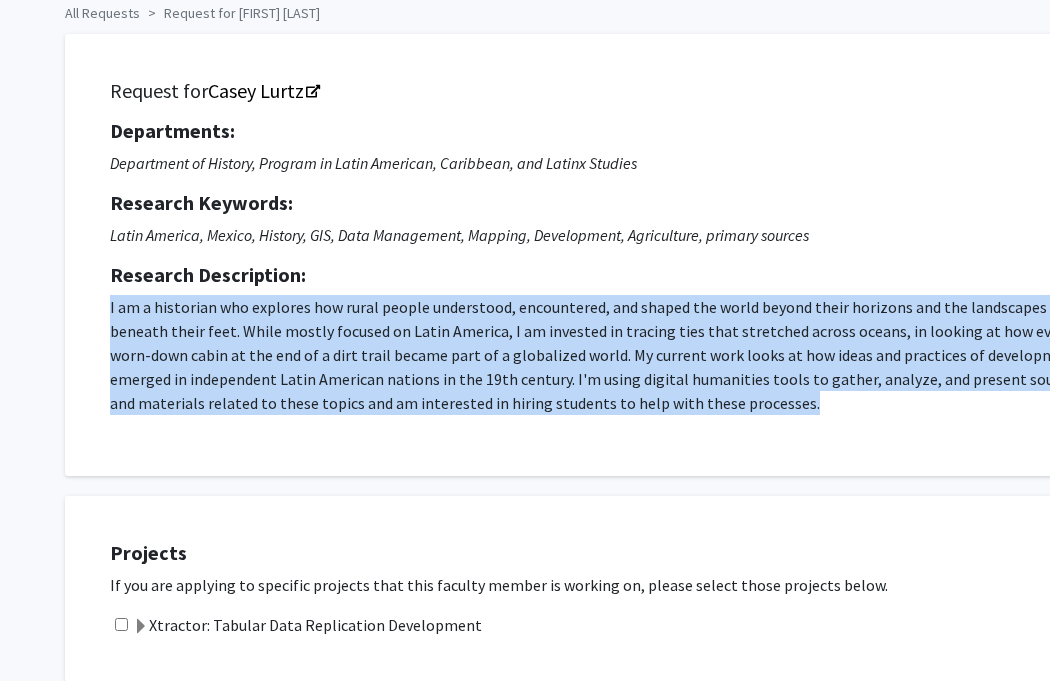 drag, startPoint x: 110, startPoint y: 310, endPoint x: 588, endPoint y: 401, distance: 486.58505 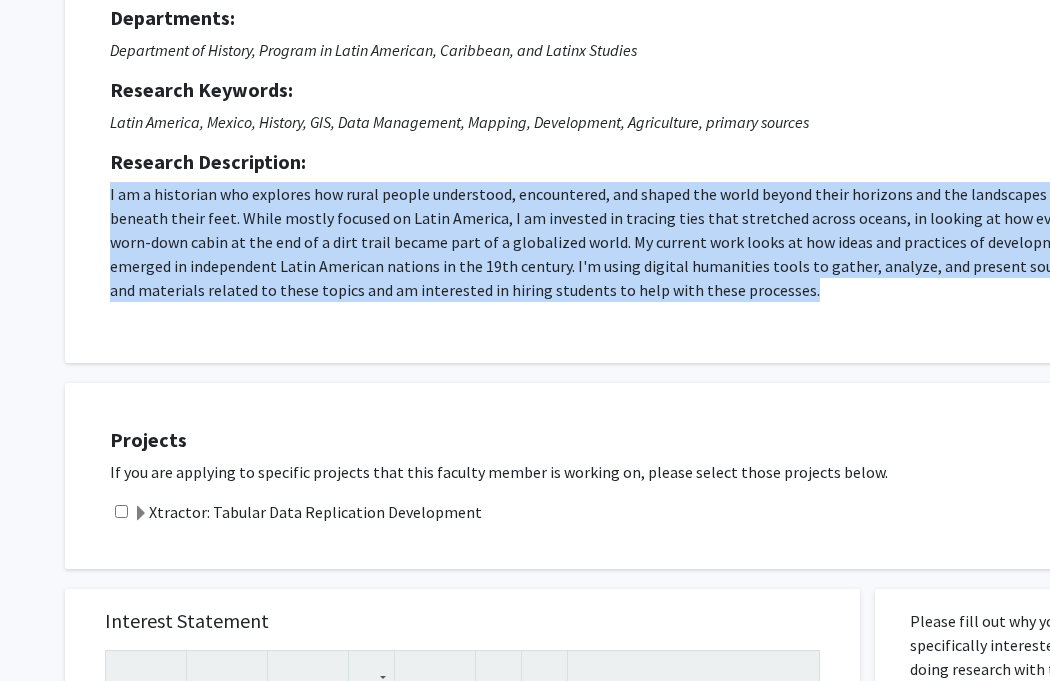 scroll, scrollTop: 236, scrollLeft: 0, axis: vertical 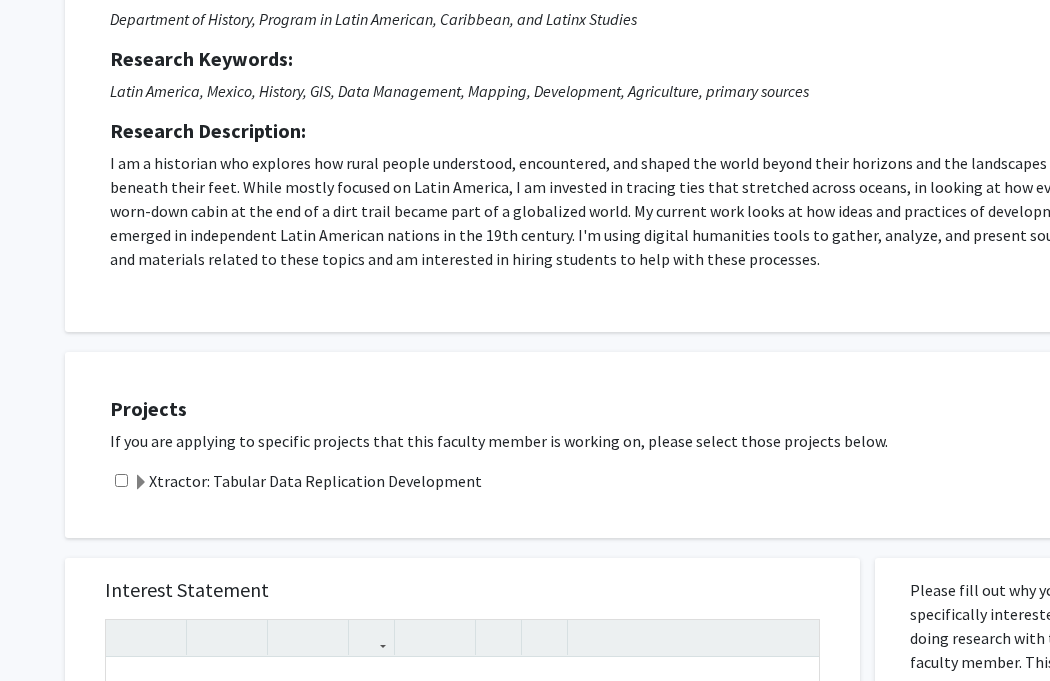click on "I am a historian who explores how rural people understood, encountered, and shaped the world beyond their horizons and the landscapes beneath their feet. While mostly focused on Latin America, I am invested in tracing ties that stretched across oceans, in looking at how even a worn-down cabin at the end of a dirt trail became part of a globalized world.
My current work looks at how ideas and practices of development emerged in independent Latin American nations in the 19th century. I'm using digital humanities tools to gather, analyze, and present sources and materials related to these topics and am interested in hiring students to help with these processes." 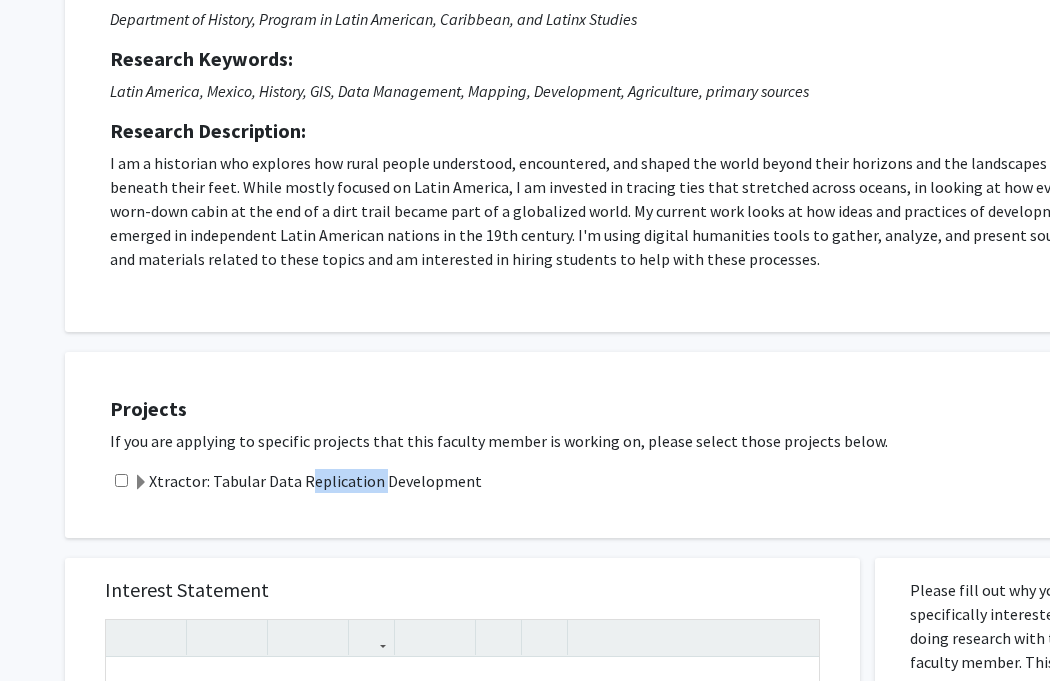 click on "Xtractor: Tabular Data Replication Development" 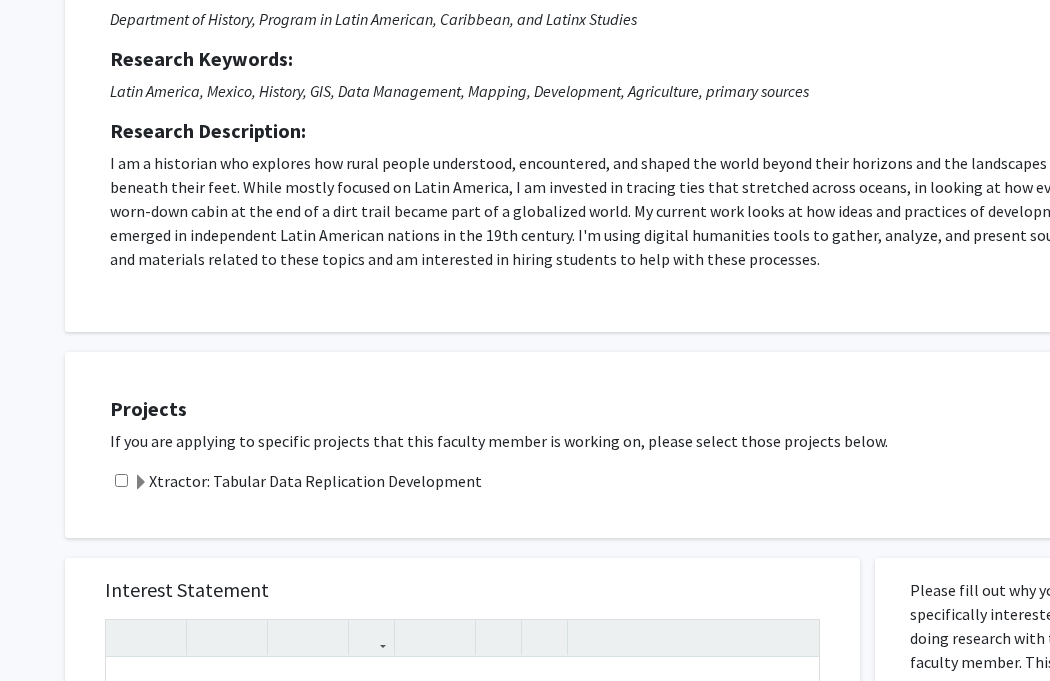 click on "Xtractor: Tabular Data Replication Development" 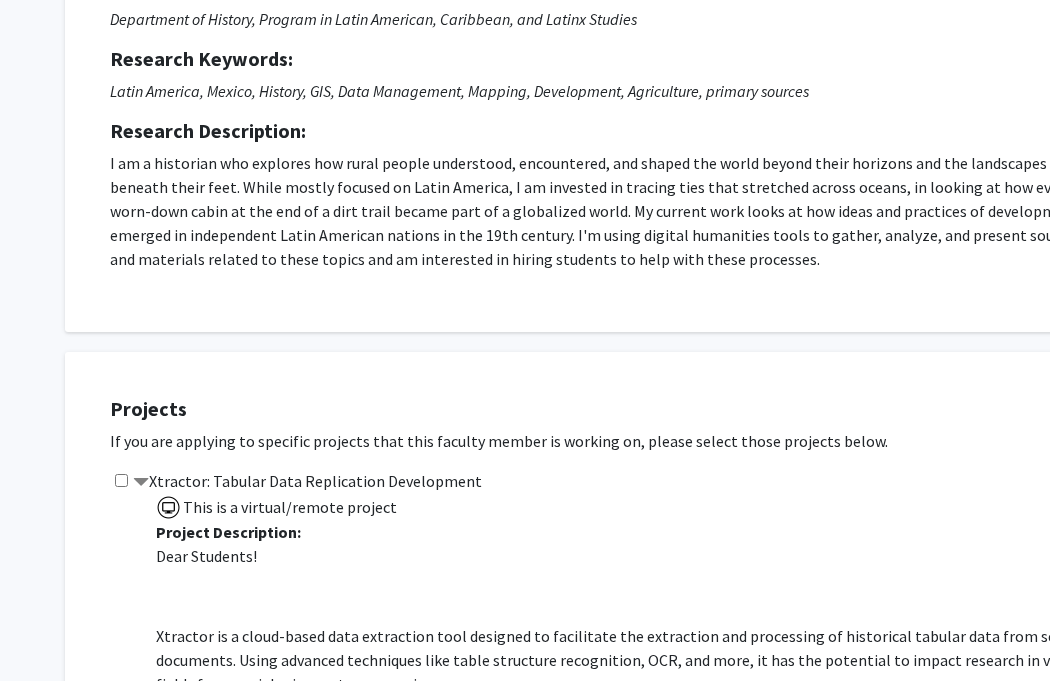 click on "Xtractor: Tabular Data Replication Development" 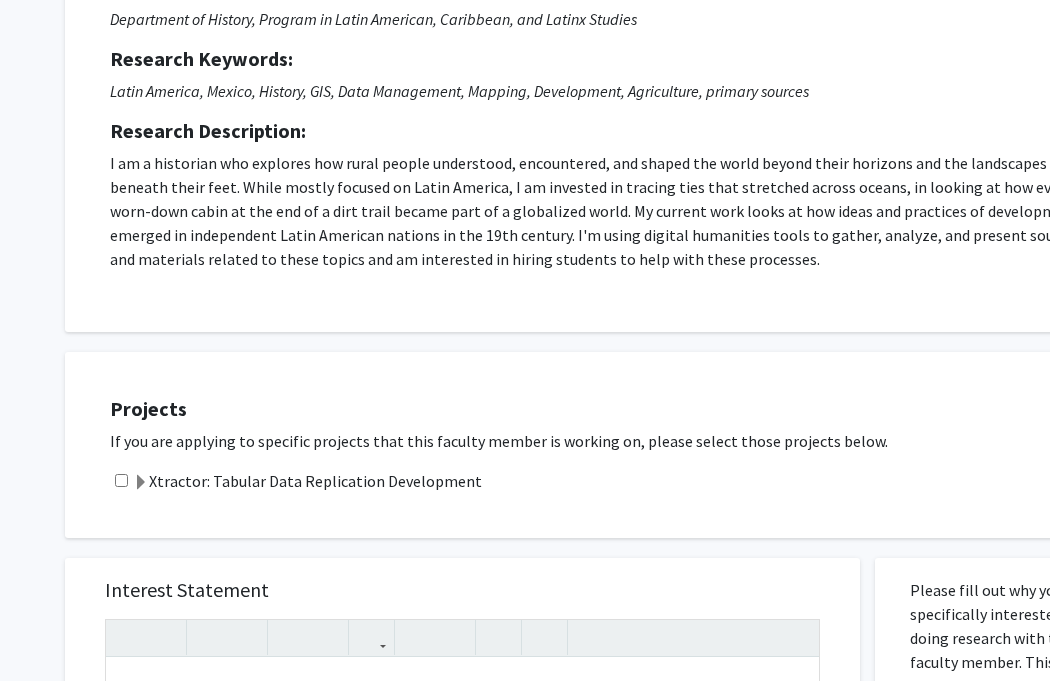 click on "Xtractor: Tabular Data Replication Development" 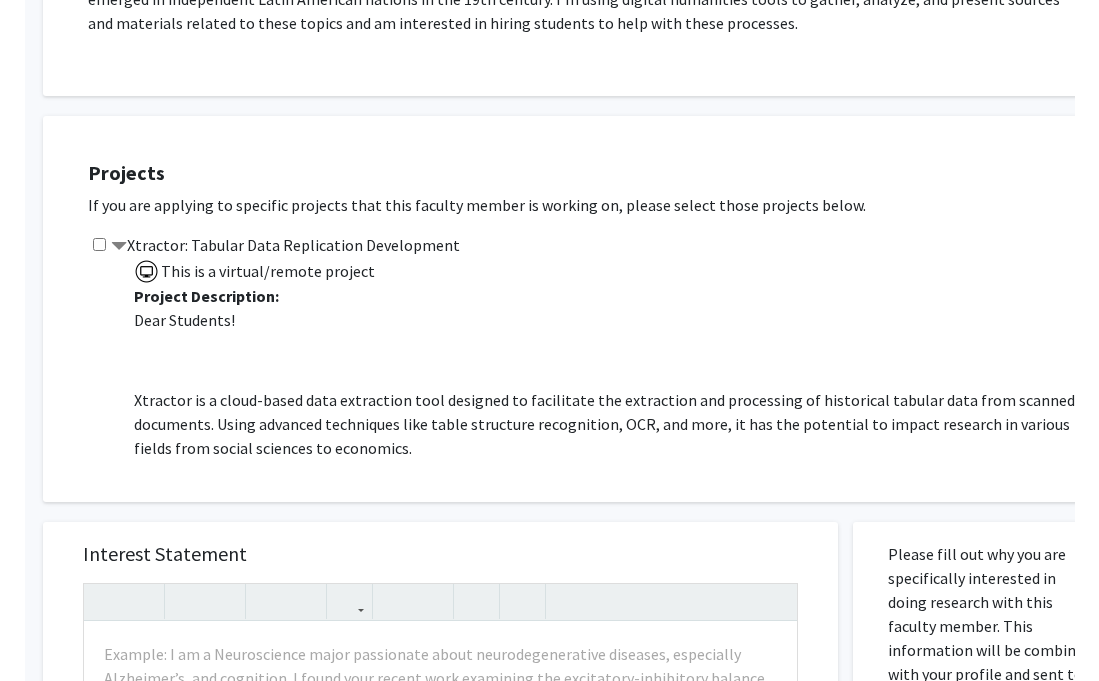 scroll, scrollTop: 472, scrollLeft: 45, axis: both 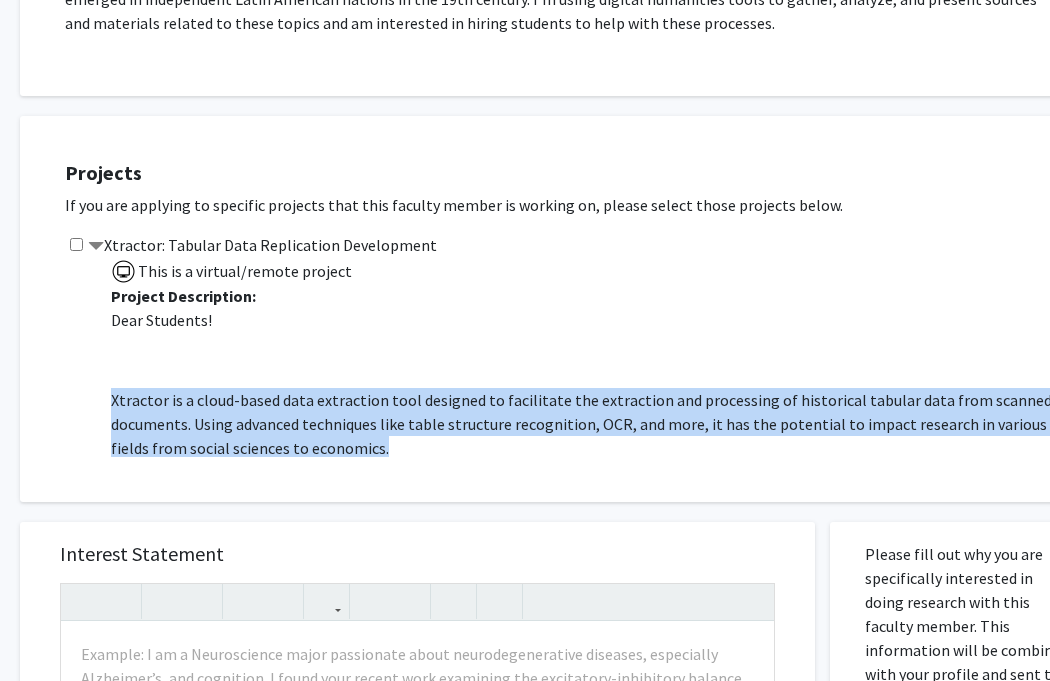 drag, startPoint x: 110, startPoint y: 402, endPoint x: 350, endPoint y: 445, distance: 243.82166 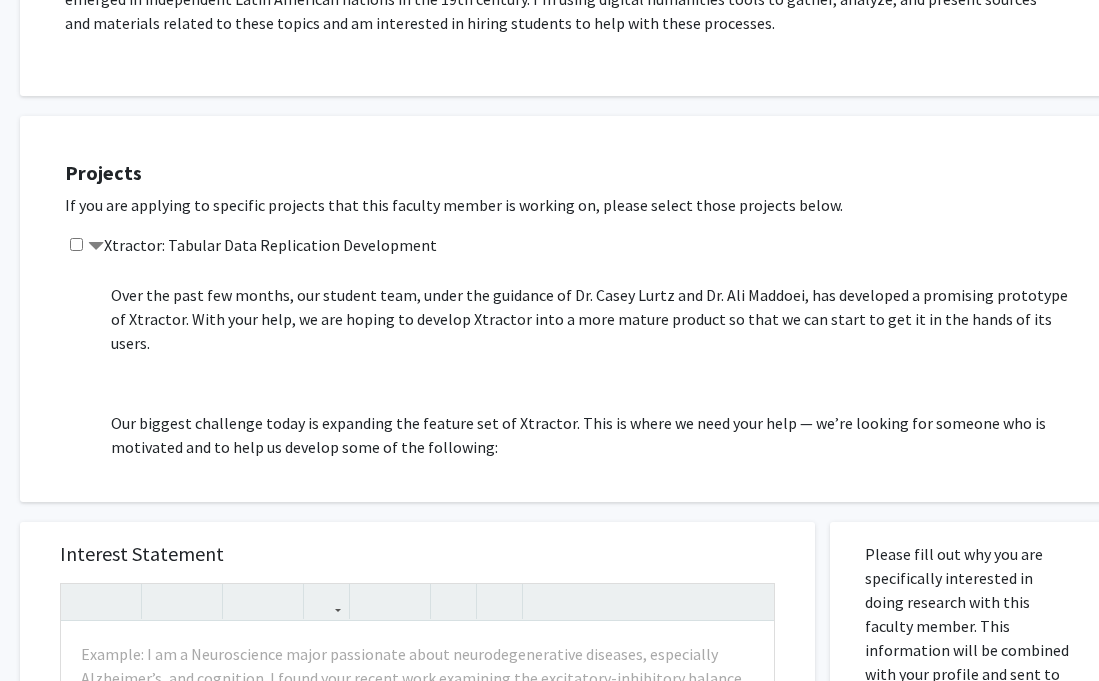 scroll, scrollTop: 234, scrollLeft: 0, axis: vertical 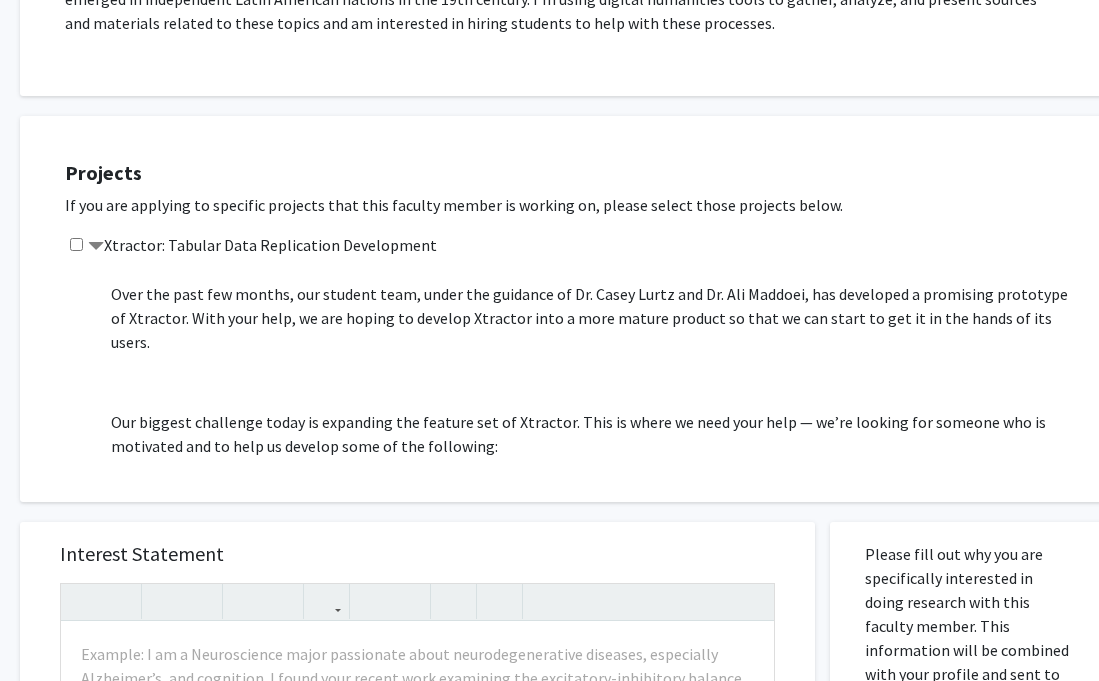 click on "Over the past few months, our student team, under the guidance of Dr. Casey Lurtz and Dr. Ali Maddoei, has developed a promising prototype of Xtractor. With your help, we are hoping to develop Xtractor into a more mature product so that we can start to get it in the hands of its users." 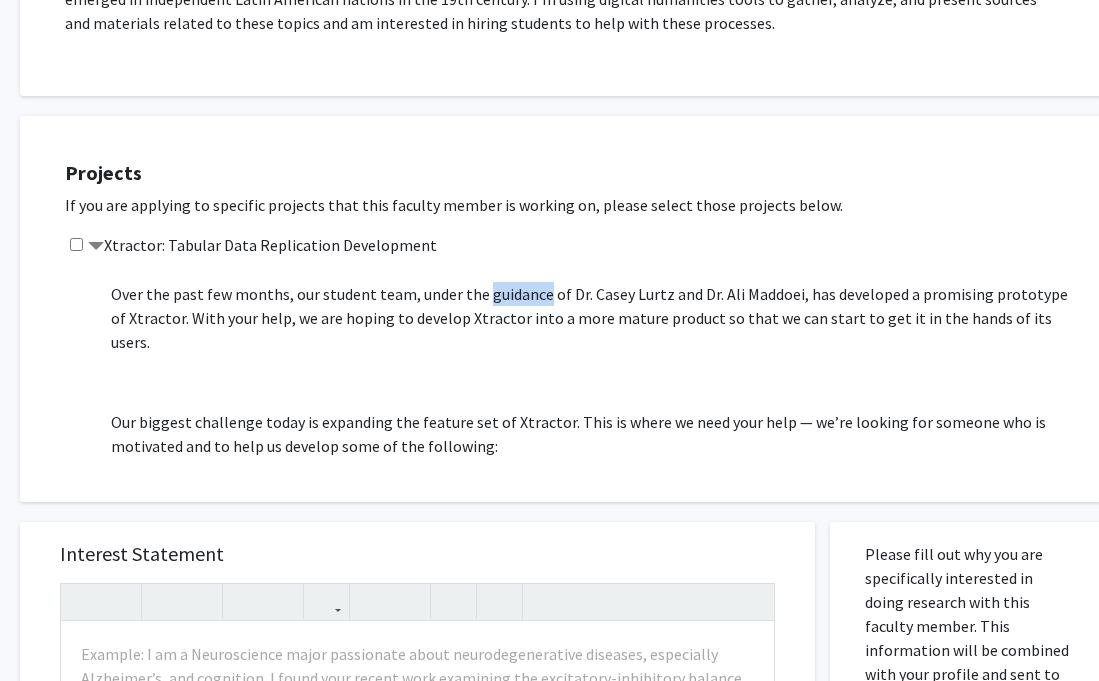 click on "Over the past few months, our student team, under the guidance of Dr. Casey Lurtz and Dr. Ali Maddoei, has developed a promising prototype of Xtractor. With your help, we are hoping to develop Xtractor into a more mature product so that we can start to get it in the hands of its users." 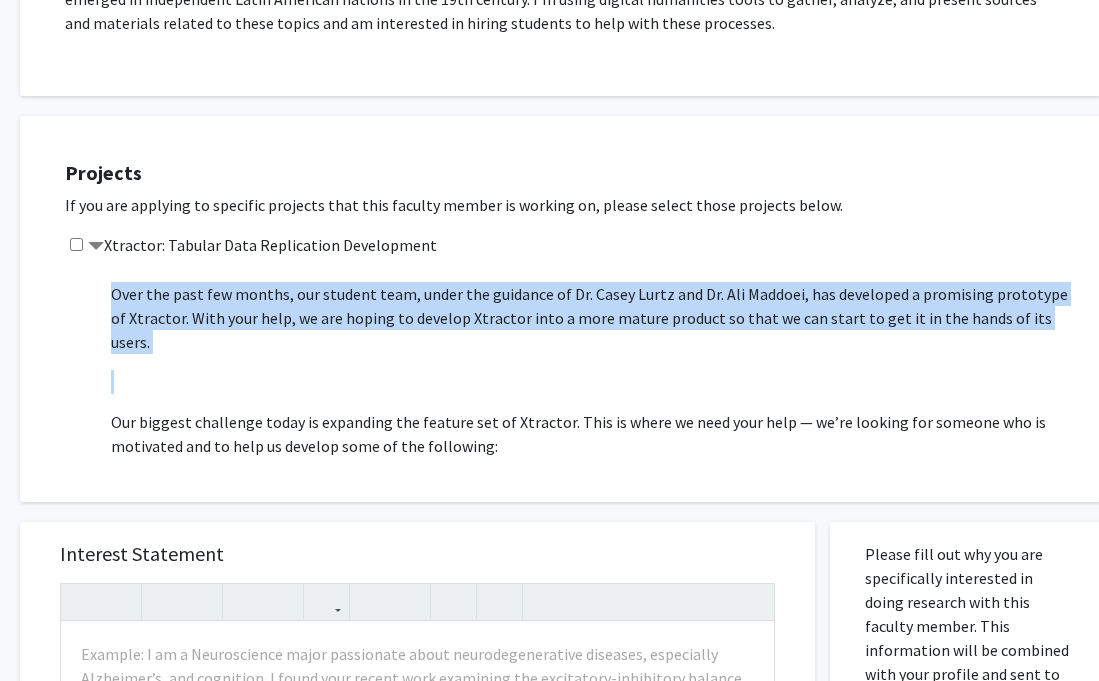 click on "Over the past few months, our student team, under the guidance of Dr. Casey Lurtz and Dr. Ali Maddoei, has developed a promising prototype of Xtractor. With your help, we are hoping to develop Xtractor into a more mature product so that we can start to get it in the hands of its users." 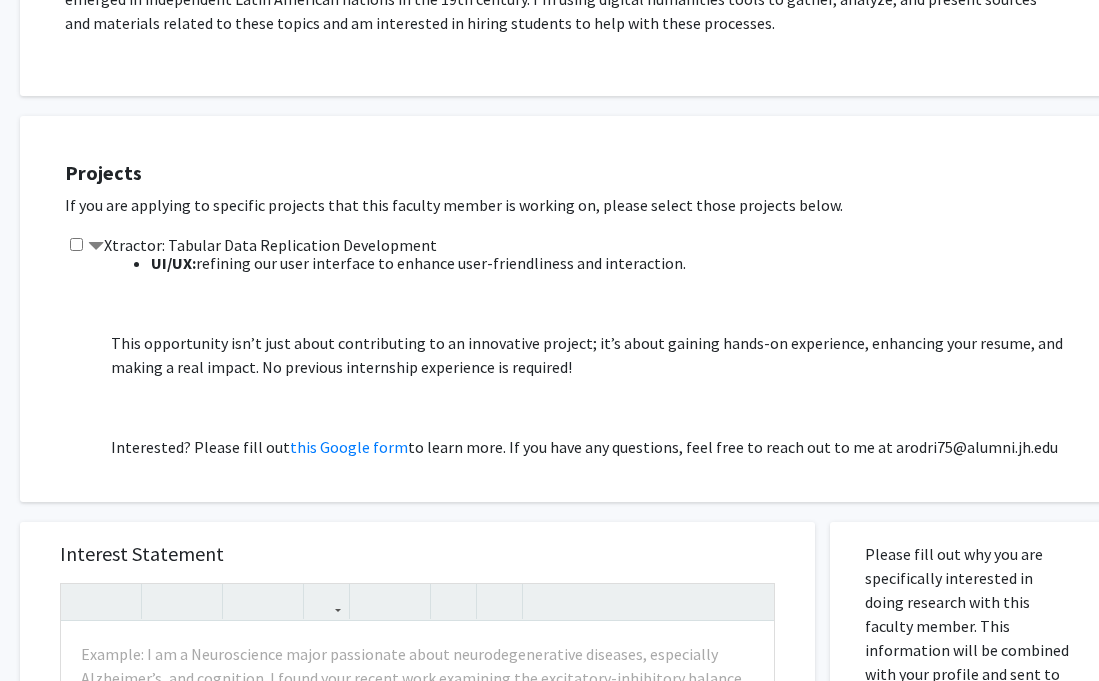 scroll, scrollTop: 543, scrollLeft: 0, axis: vertical 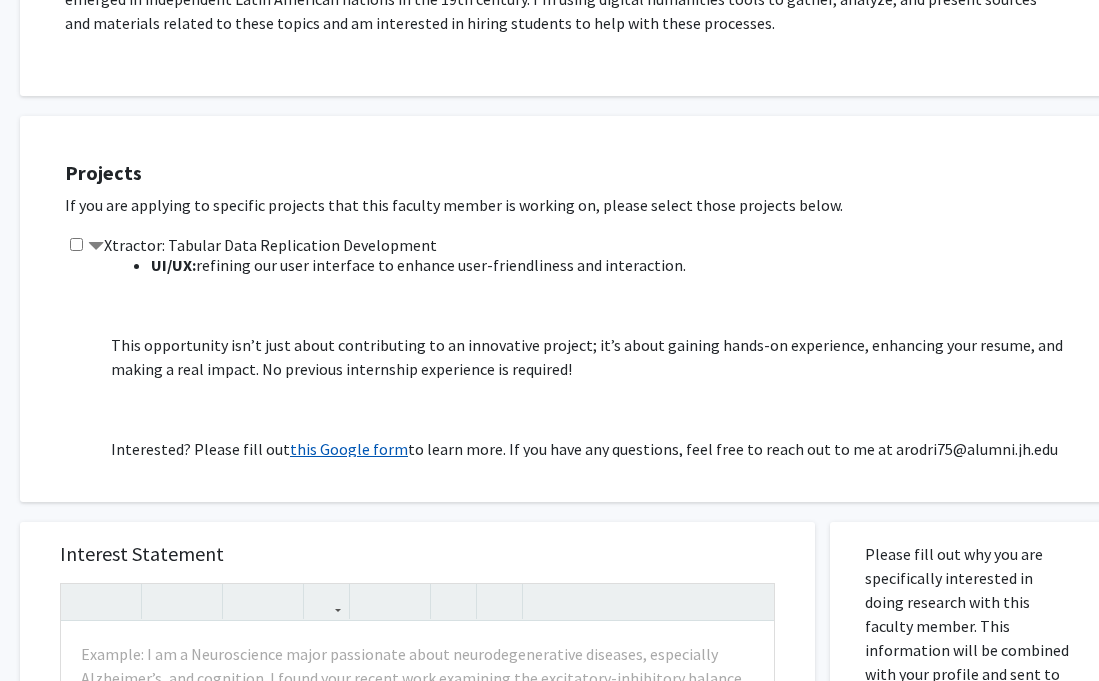 click on "this Google form" 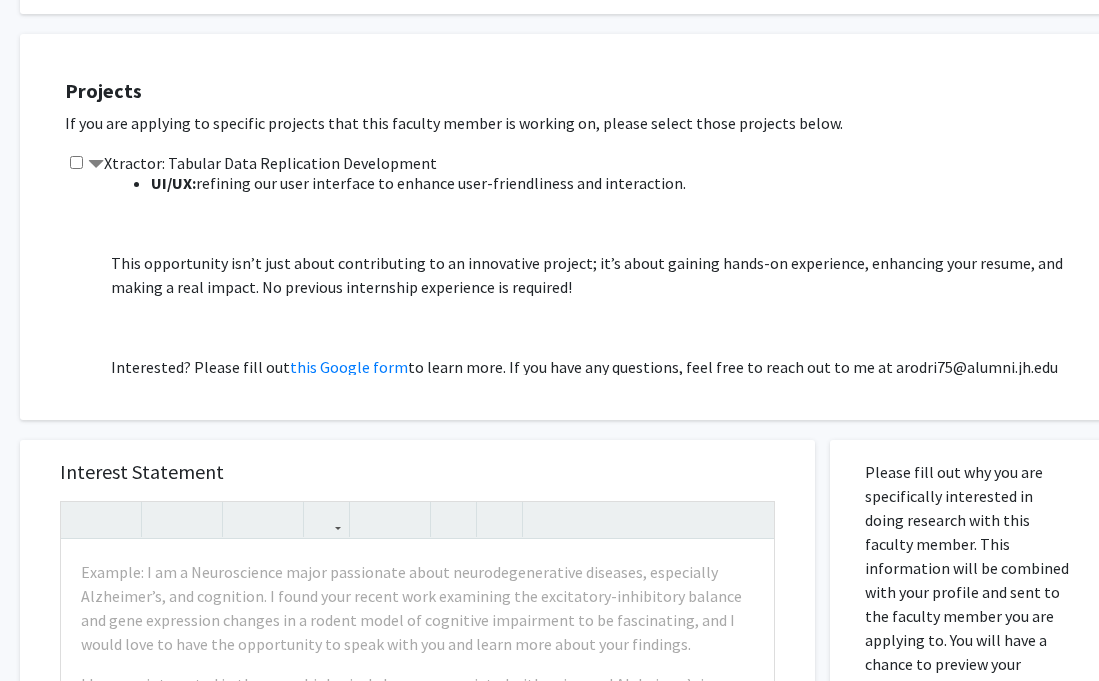 scroll, scrollTop: 555, scrollLeft: 45, axis: both 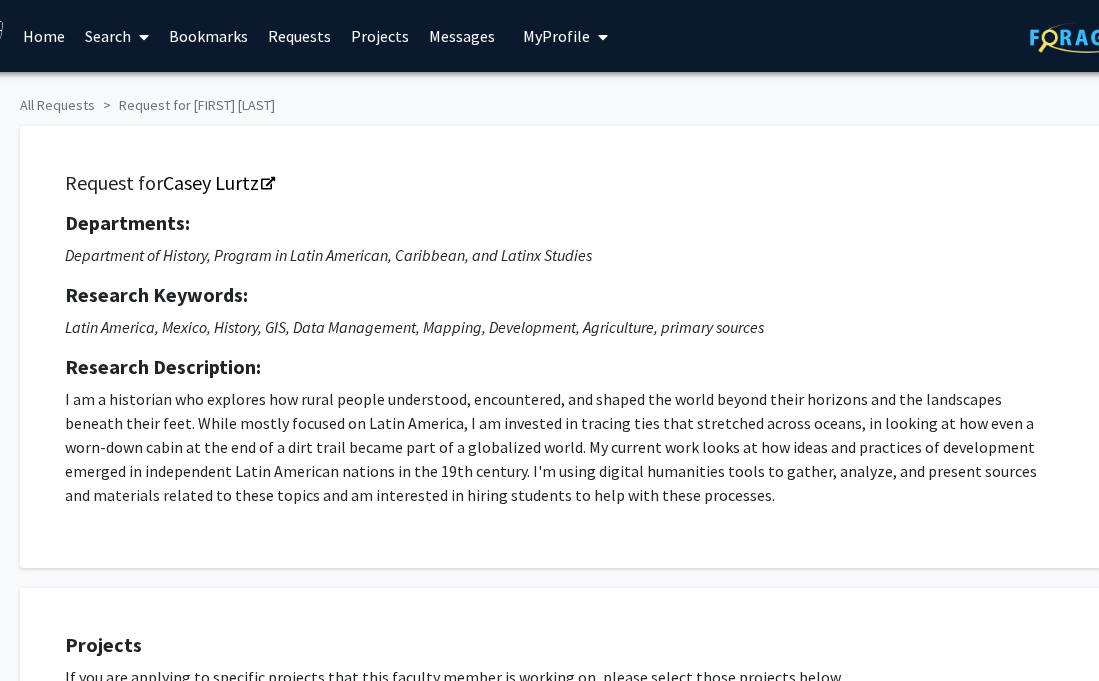 click on "Bookmarks" at bounding box center [208, 36] 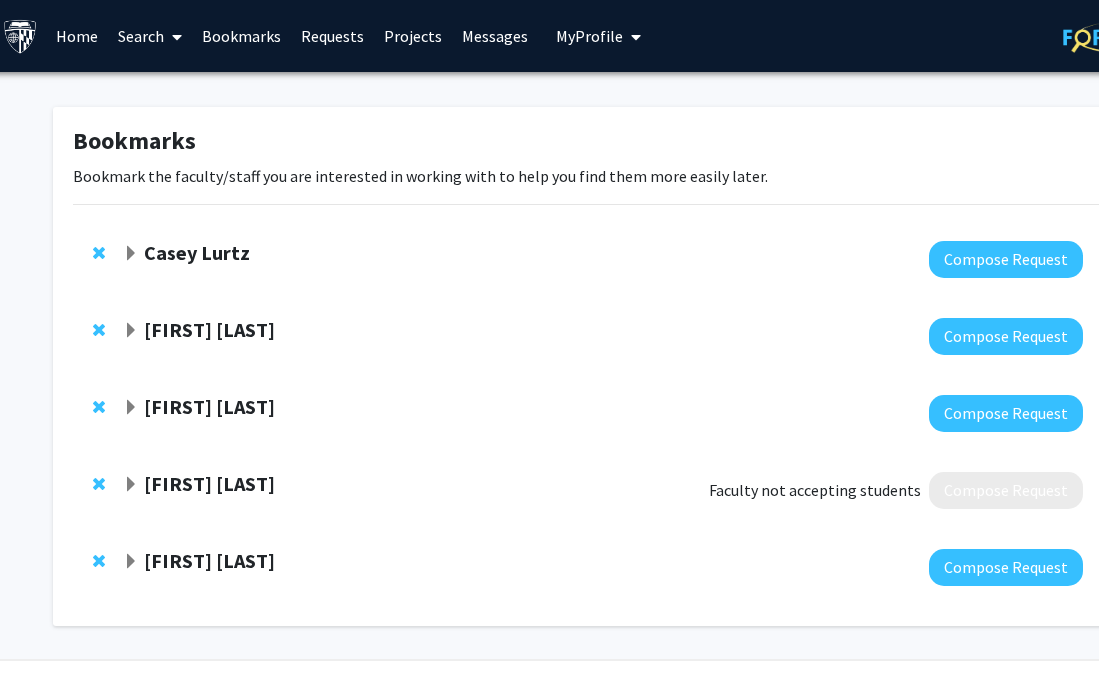 scroll, scrollTop: 0, scrollLeft: 18, axis: horizontal 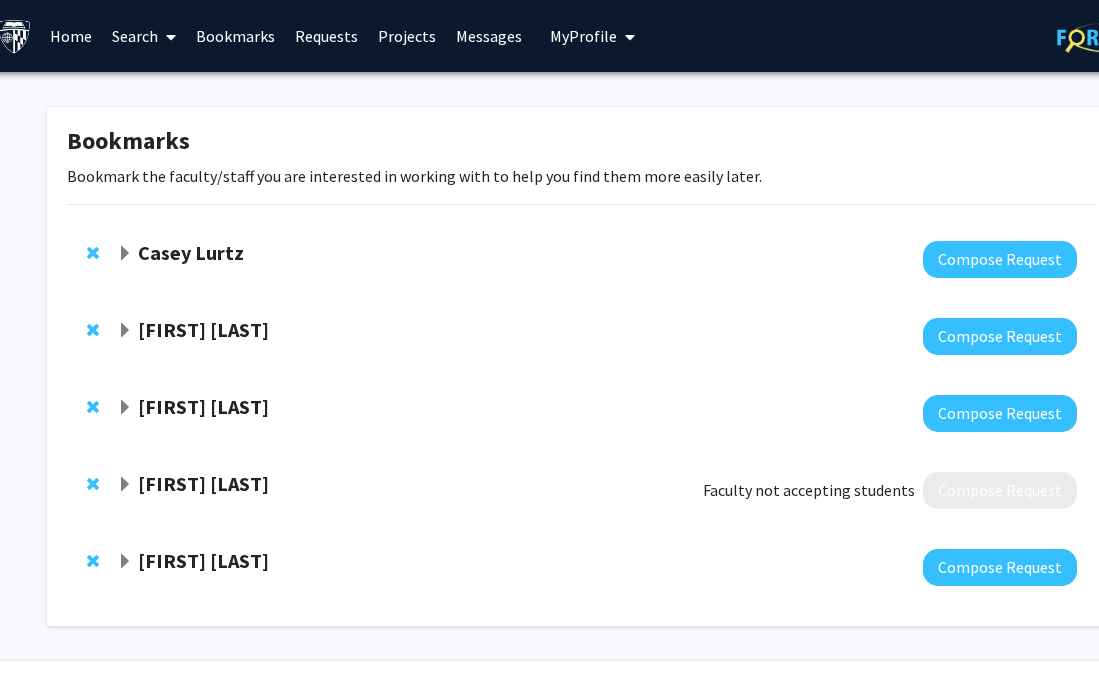 click 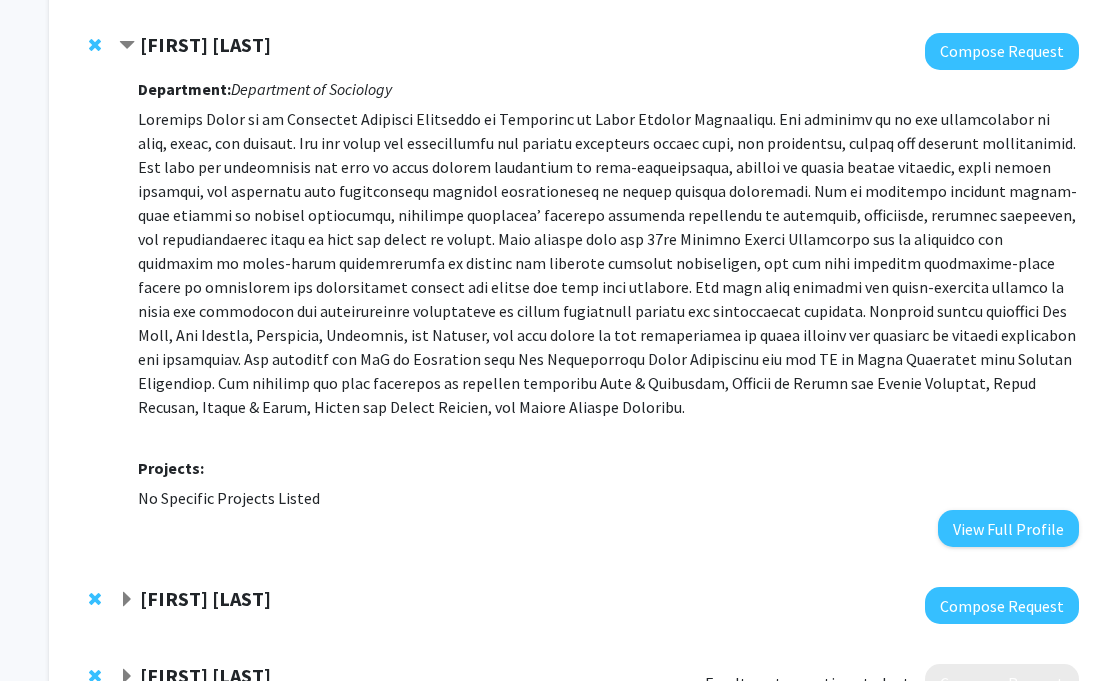 scroll, scrollTop: 286, scrollLeft: 16, axis: both 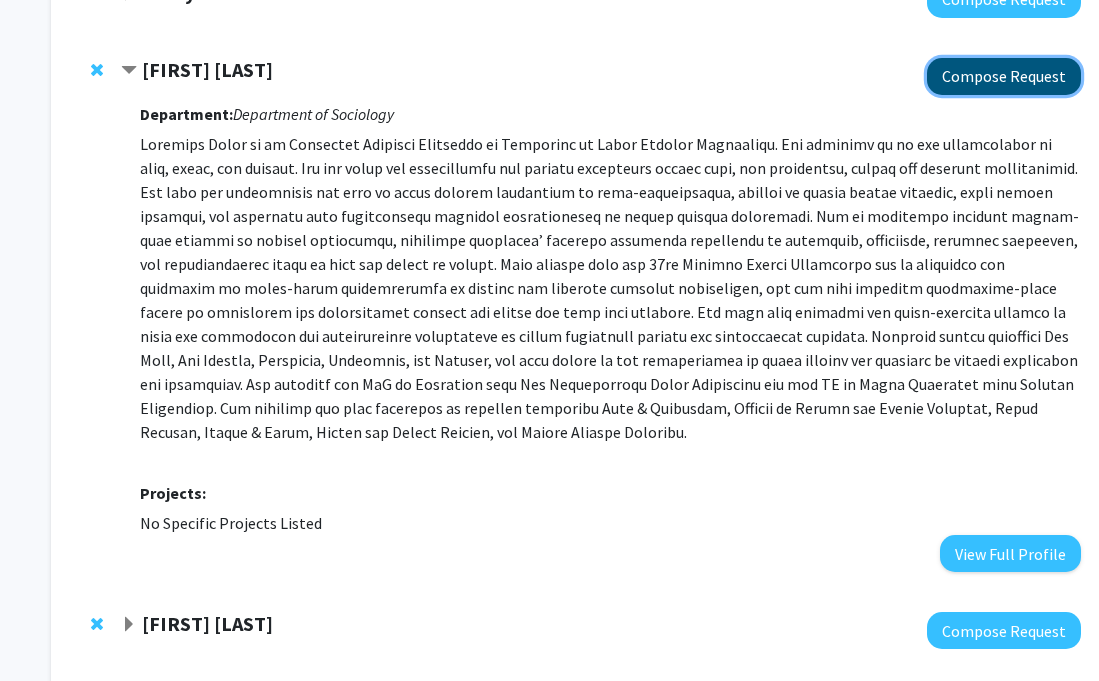 click on "Compose Request" 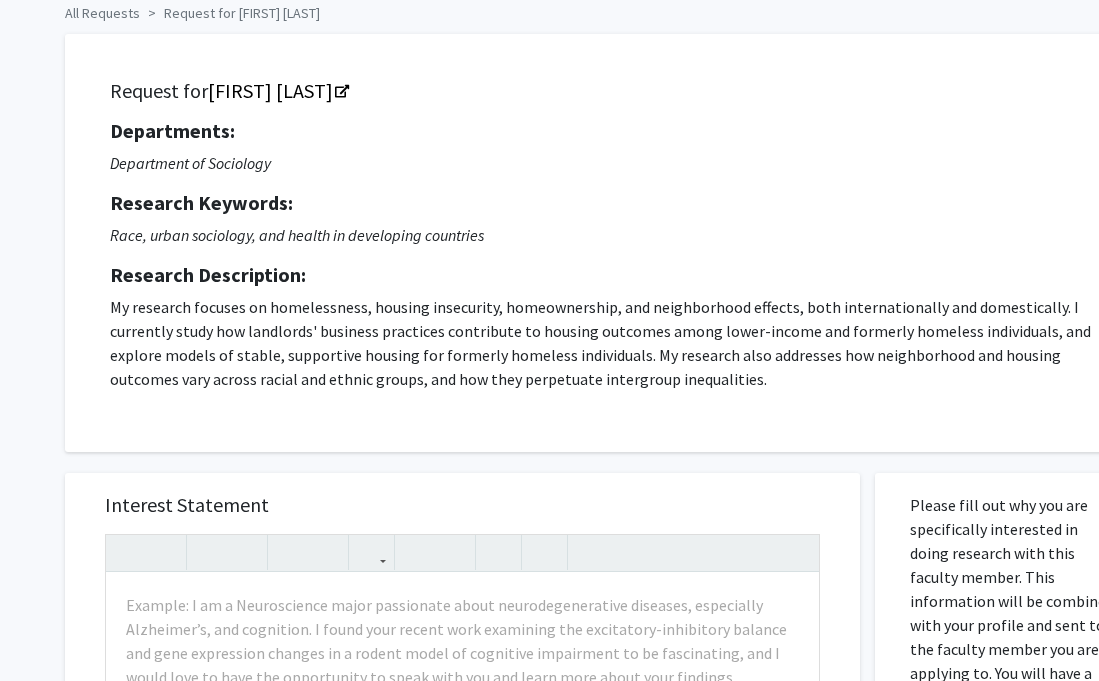 scroll, scrollTop: 93, scrollLeft: 0, axis: vertical 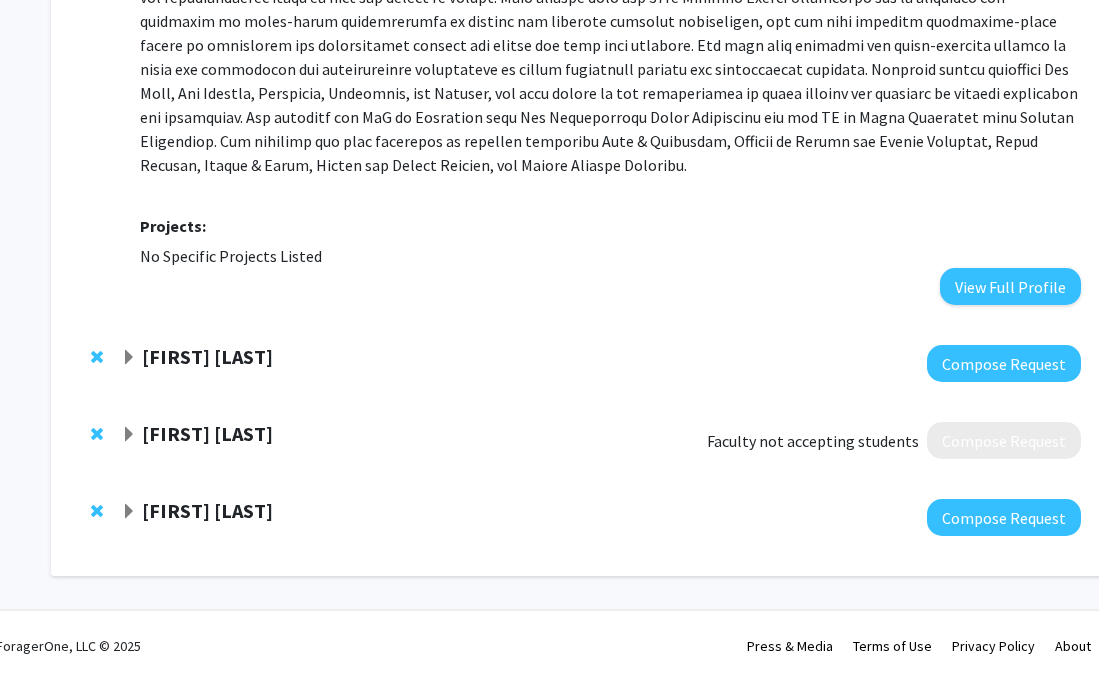 click 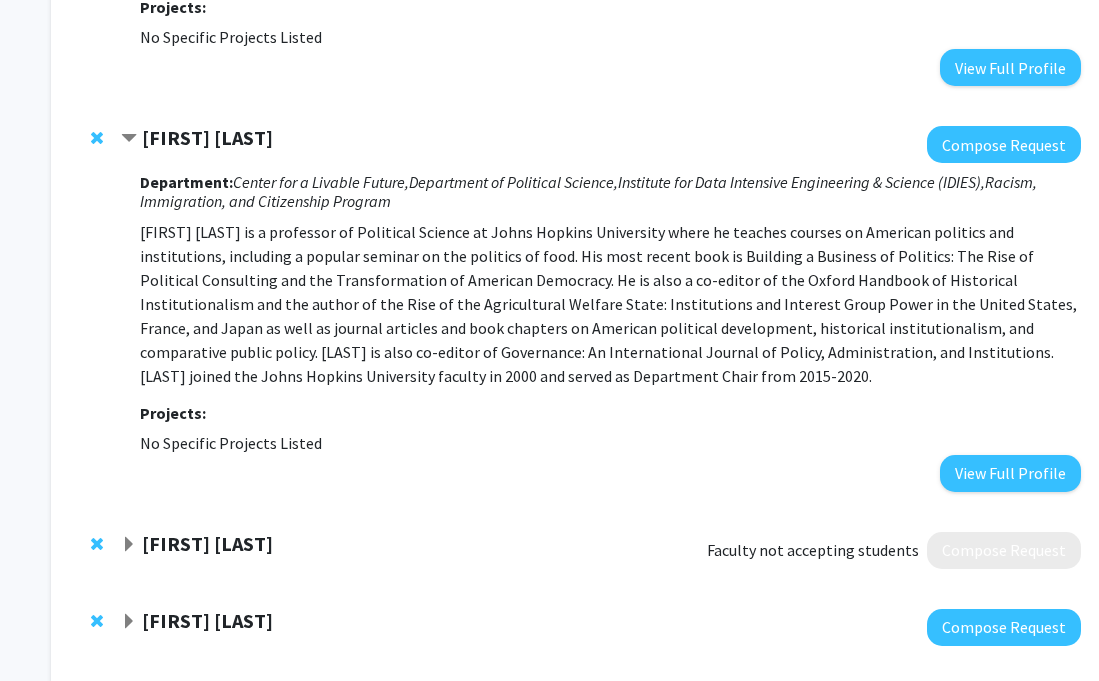 scroll, scrollTop: 753, scrollLeft: 14, axis: both 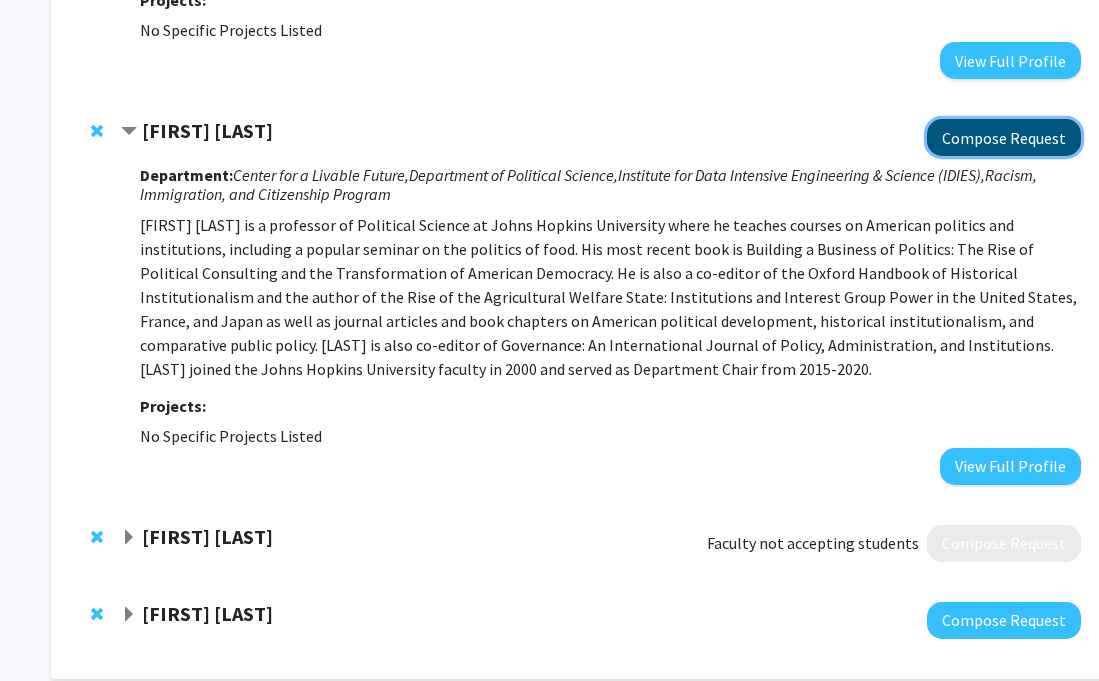click on "Compose Request" 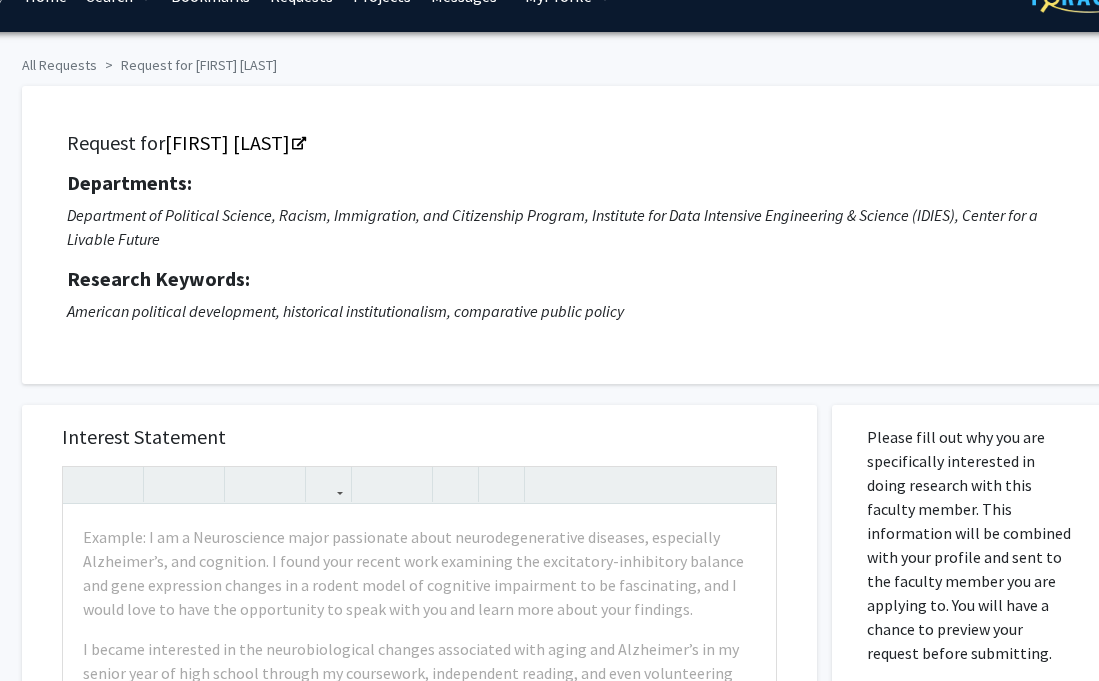 scroll, scrollTop: 33, scrollLeft: 43, axis: both 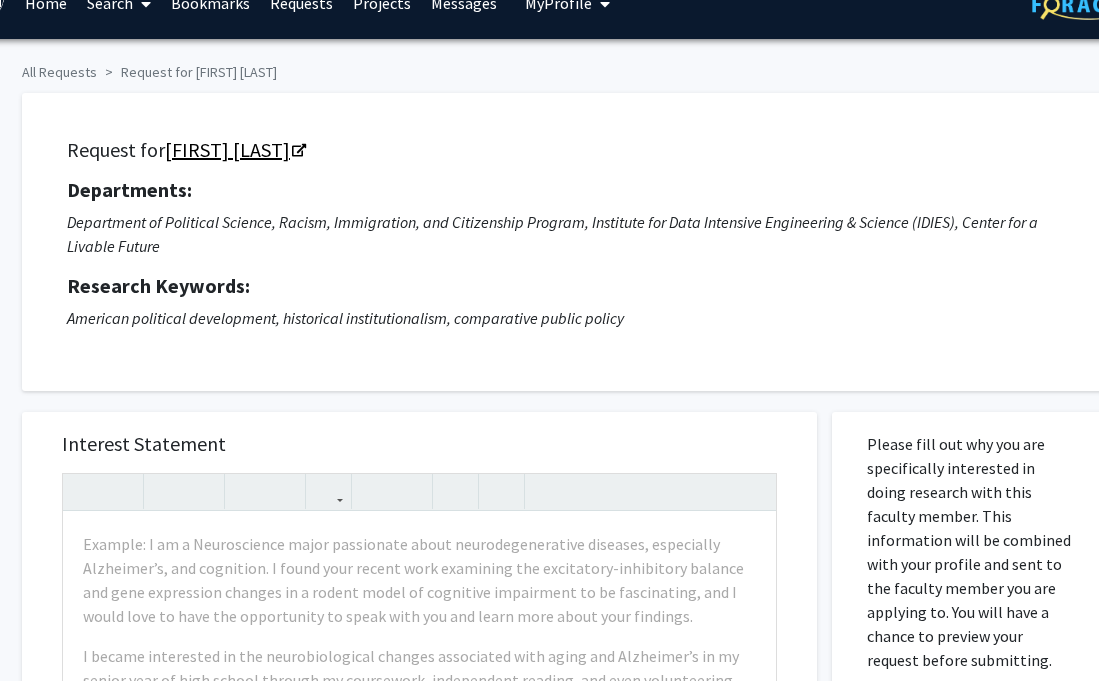 click on "[FIRST] [LAST]" 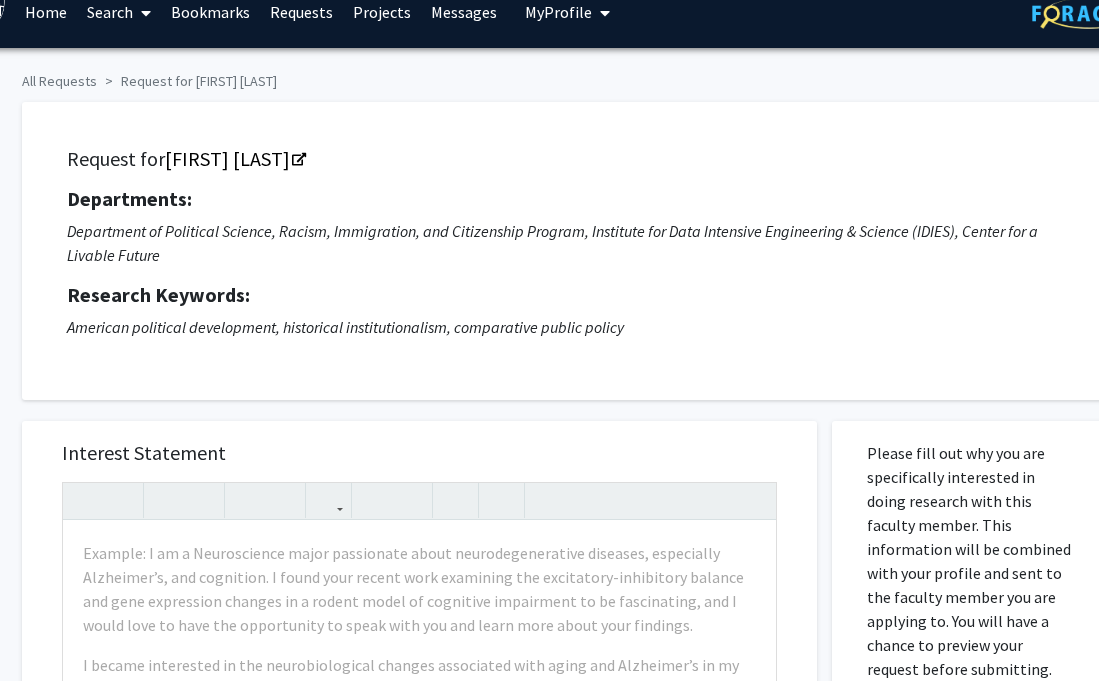 scroll, scrollTop: 0, scrollLeft: 43, axis: horizontal 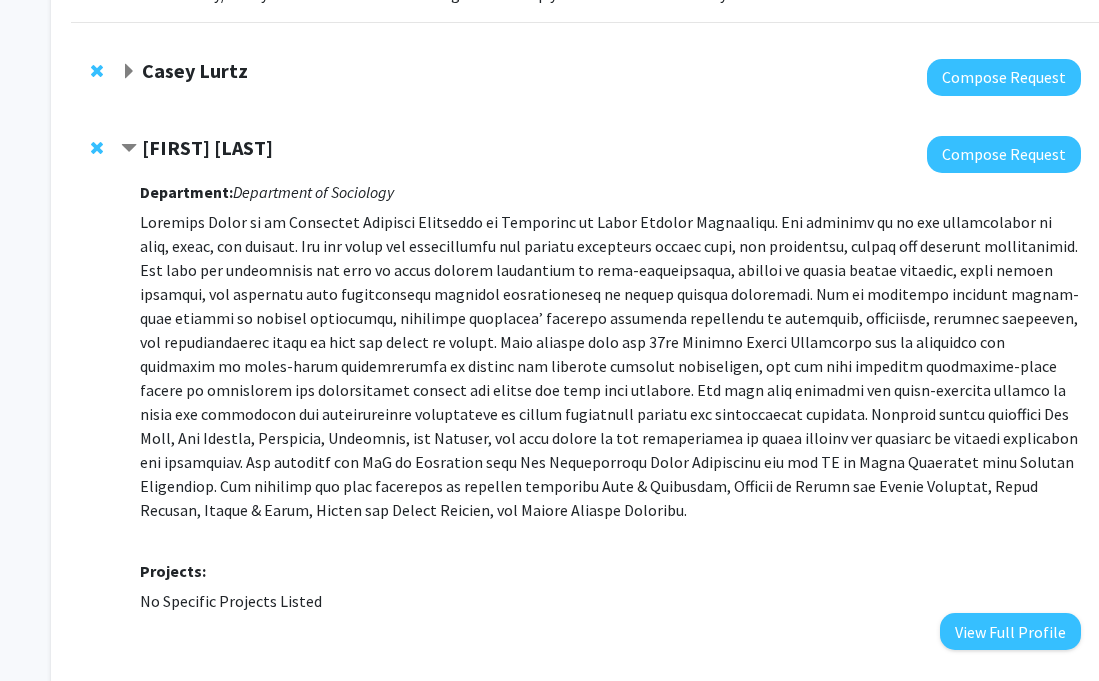 click 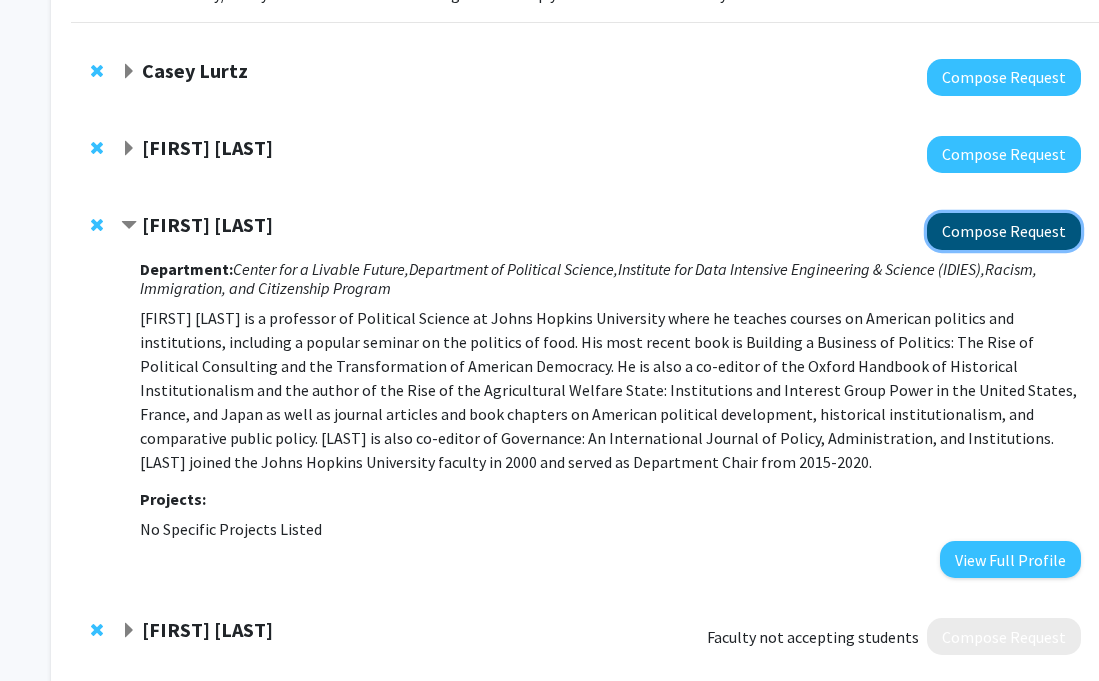 click on "Compose Request" 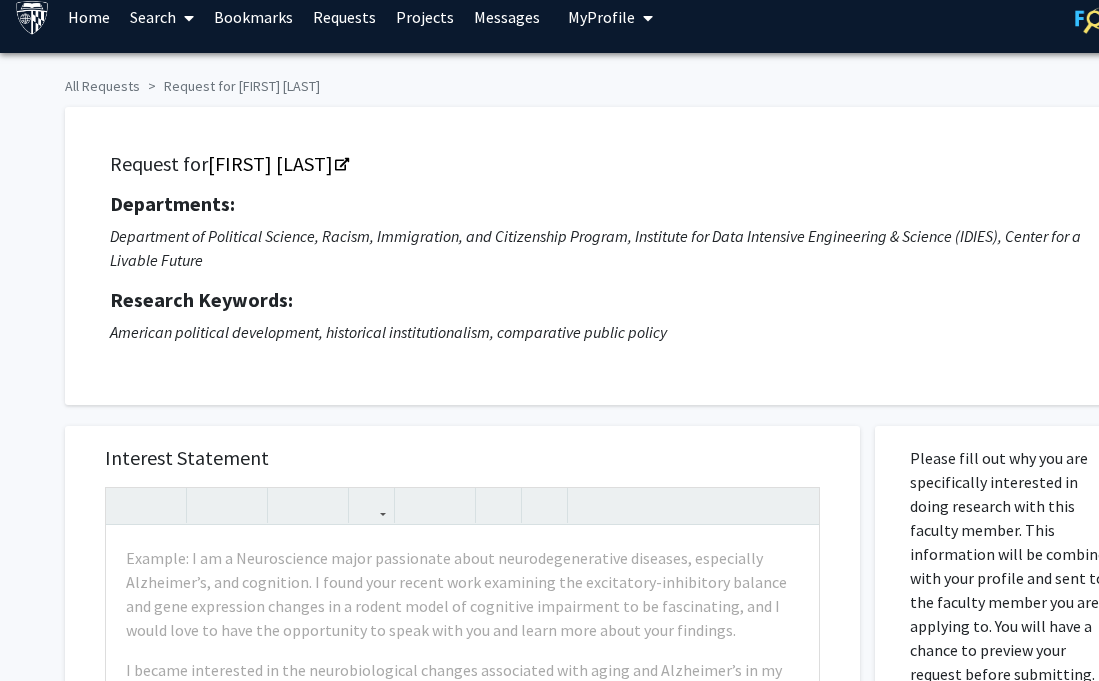 scroll, scrollTop: 21, scrollLeft: 0, axis: vertical 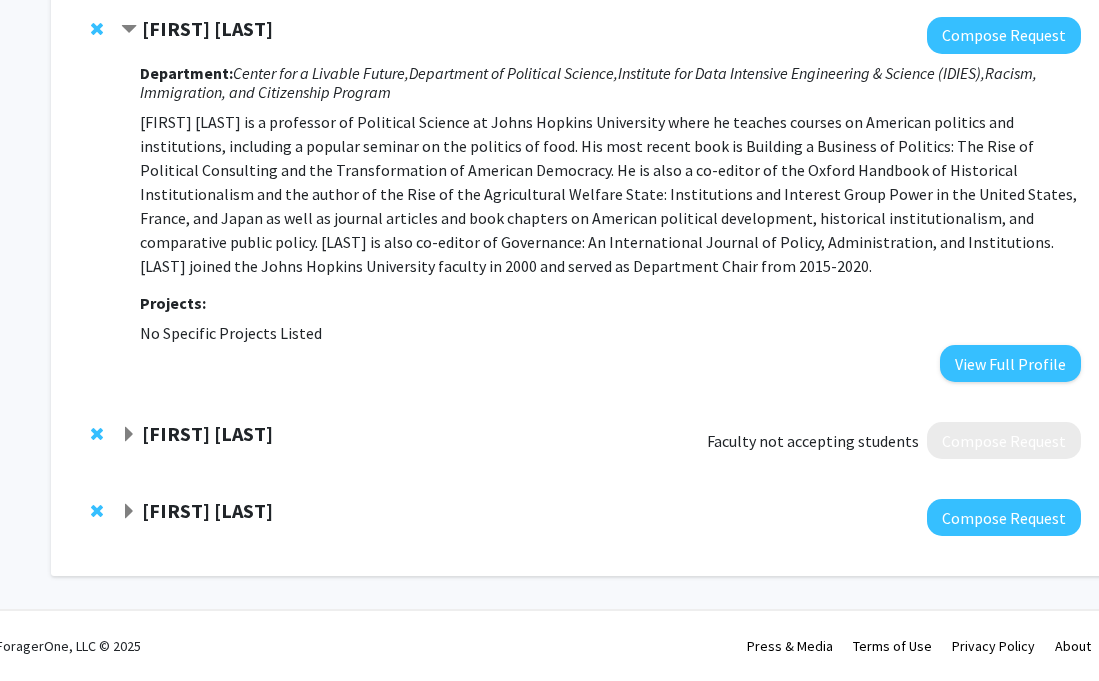 click 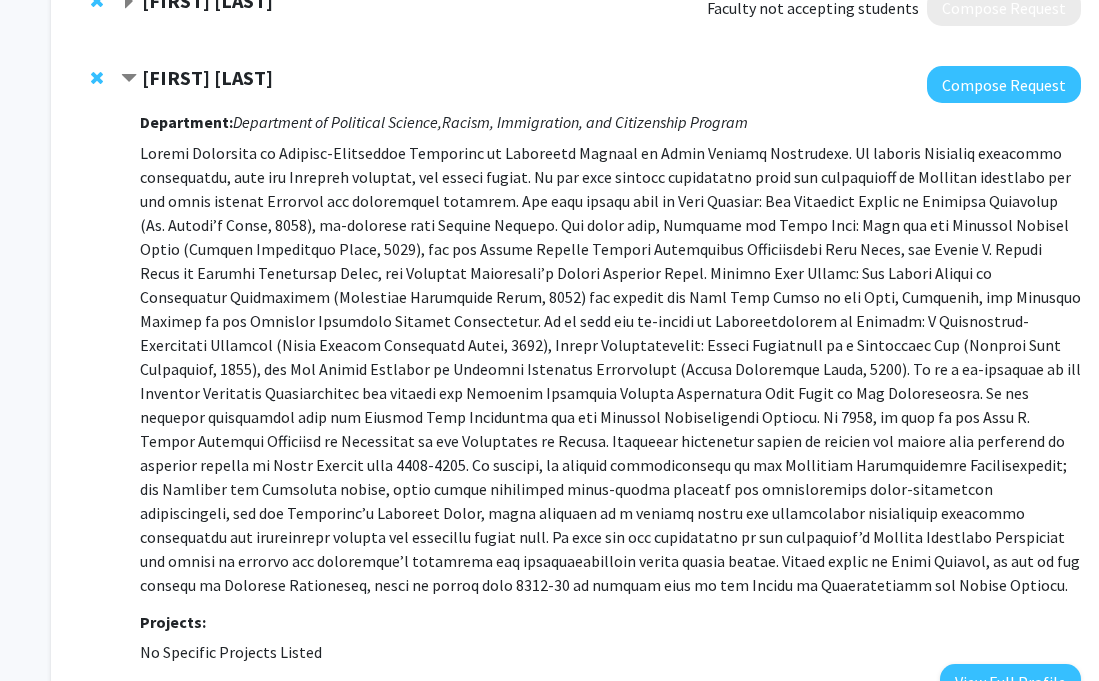 scroll, scrollTop: 822, scrollLeft: 14, axis: both 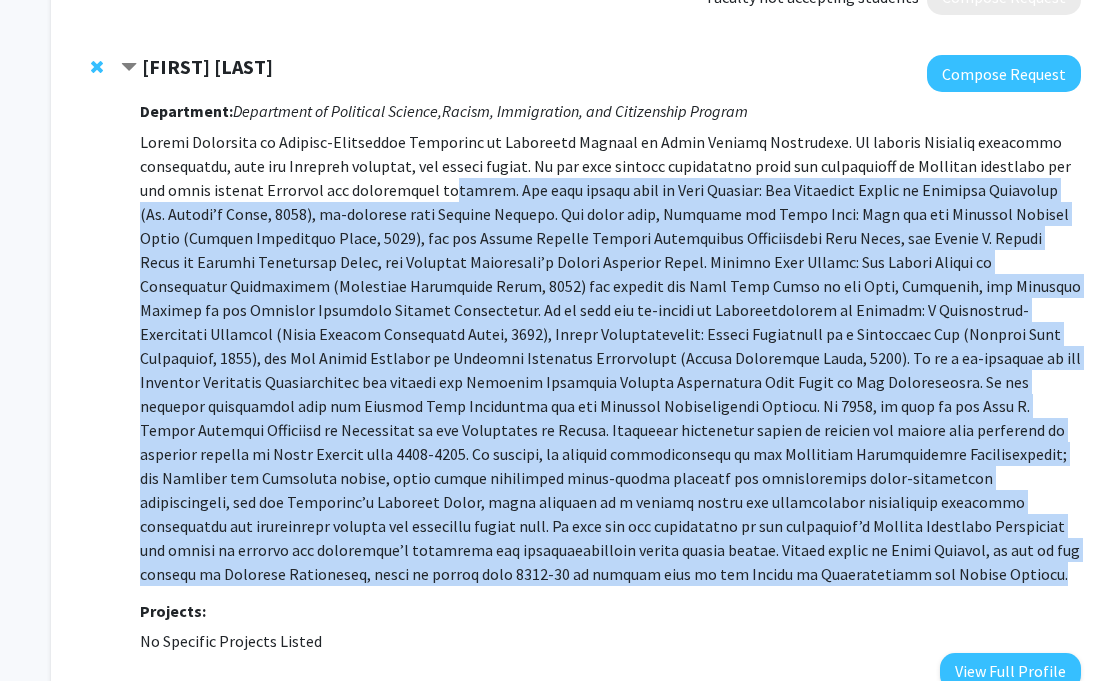 drag, startPoint x: 489, startPoint y: 186, endPoint x: 622, endPoint y: 586, distance: 421.53174 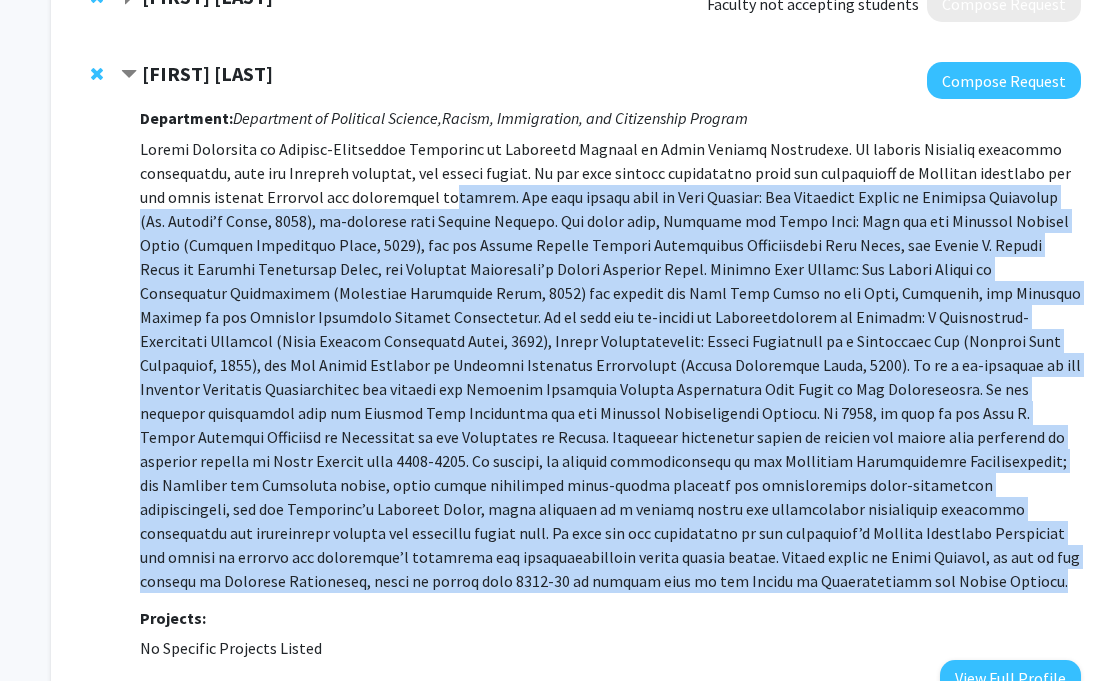 scroll, scrollTop: 857, scrollLeft: 14, axis: both 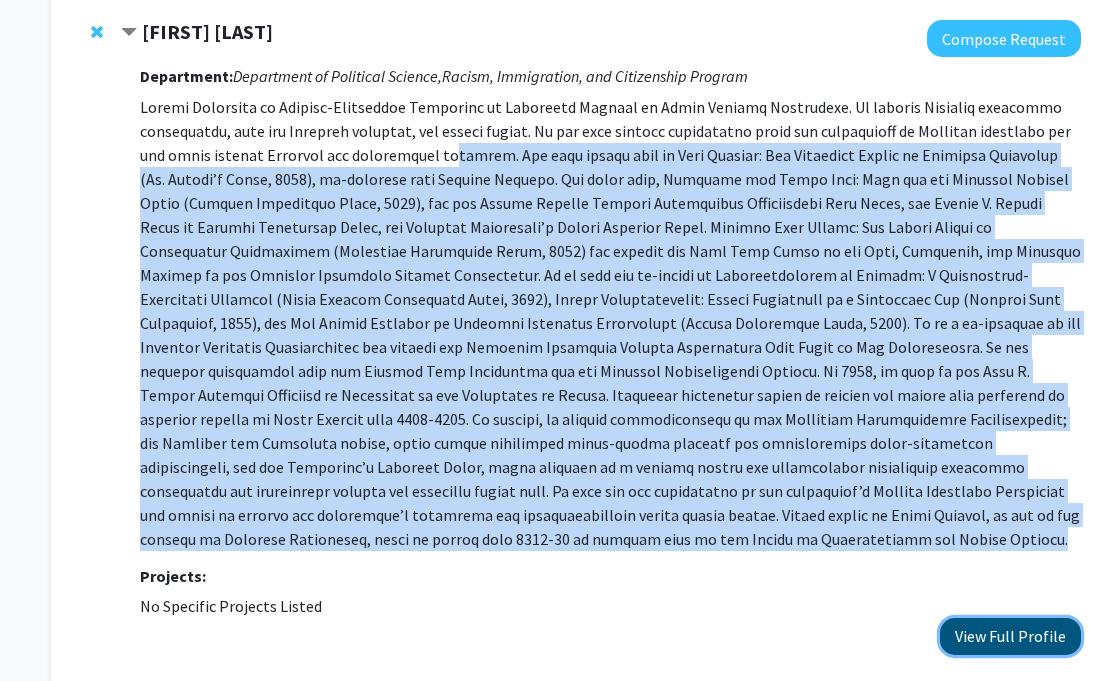 click on "View Full Profile" at bounding box center [1010, 636] 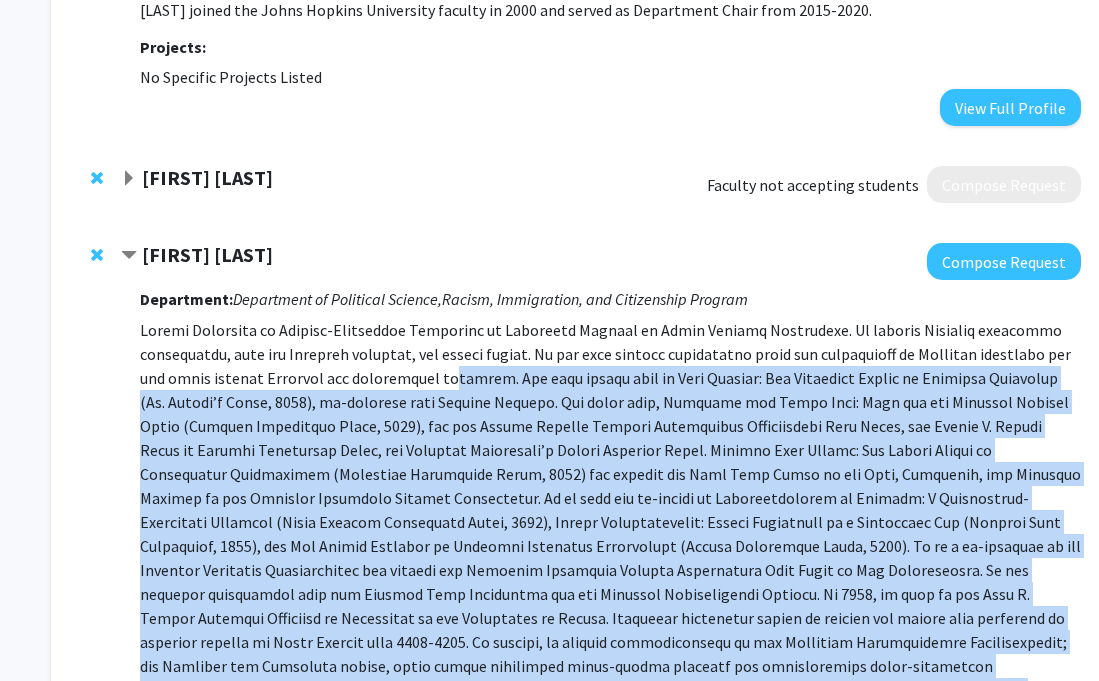 scroll, scrollTop: 0, scrollLeft: 14, axis: horizontal 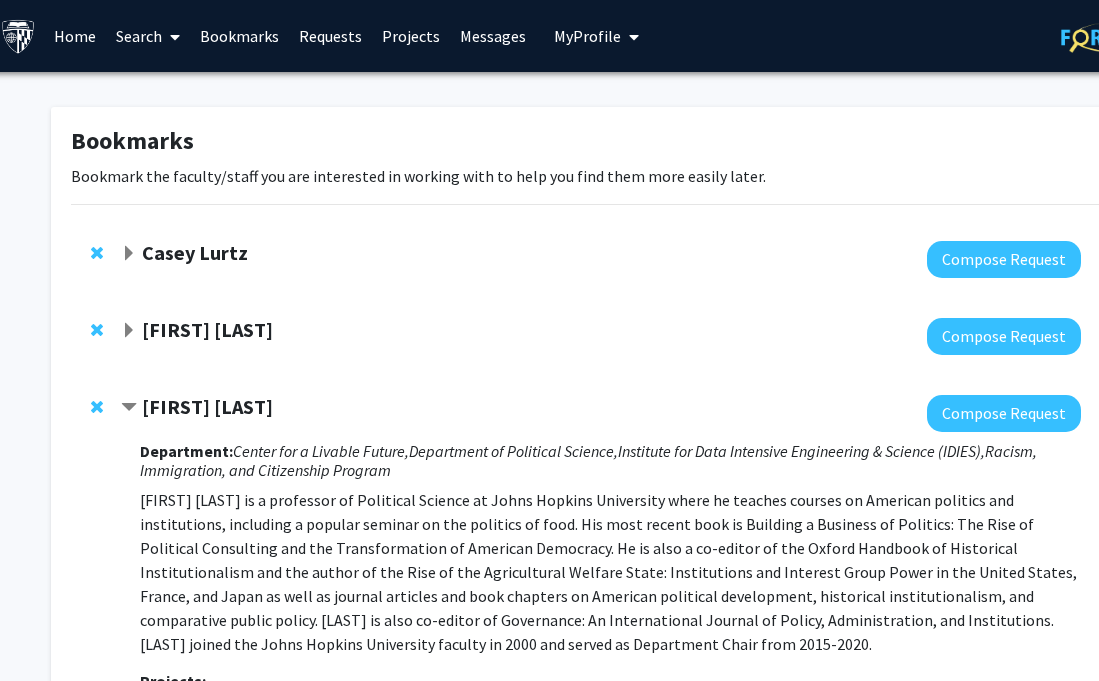 click at bounding box center [171, 37] 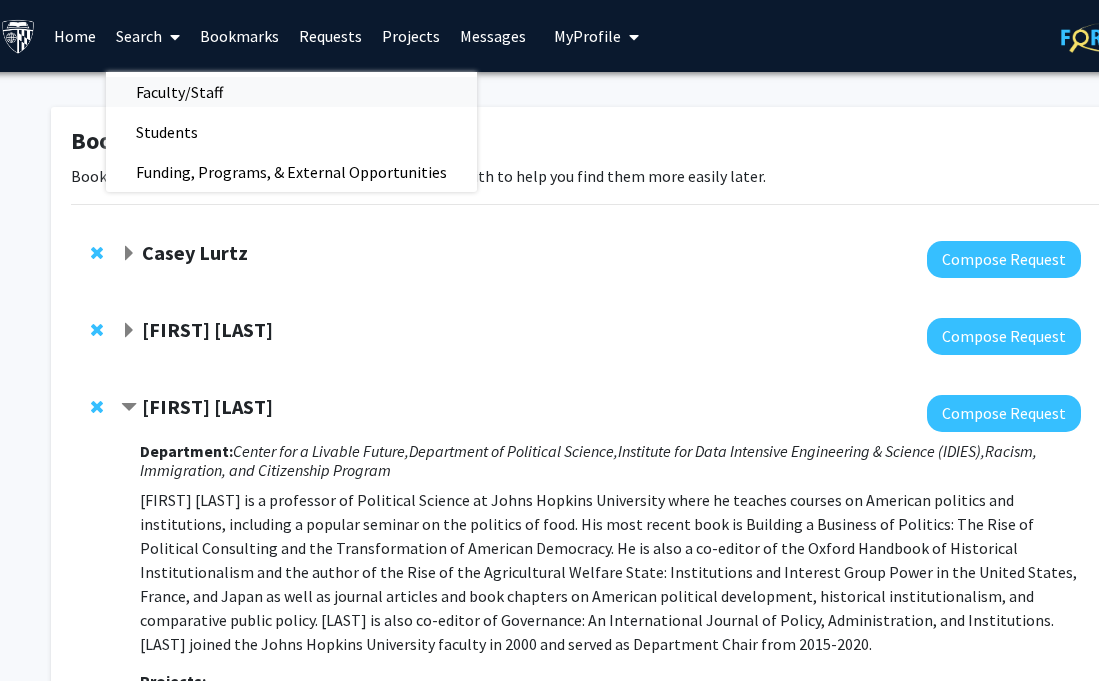 click on "Faculty/Staff" at bounding box center [179, 92] 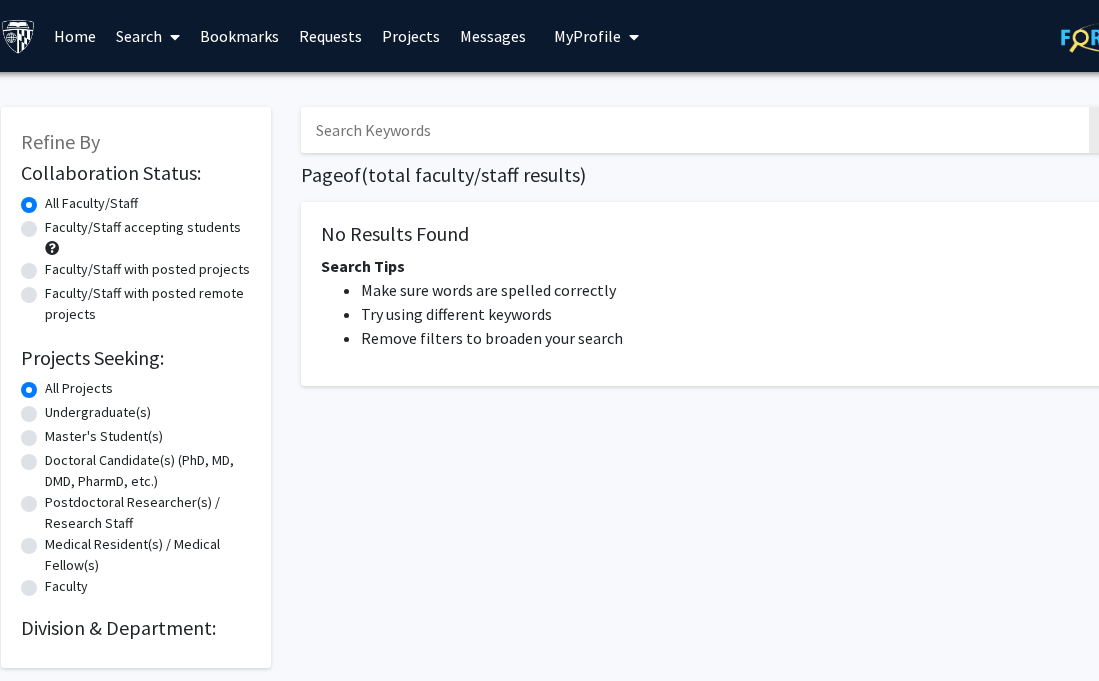 scroll, scrollTop: 0, scrollLeft: 0, axis: both 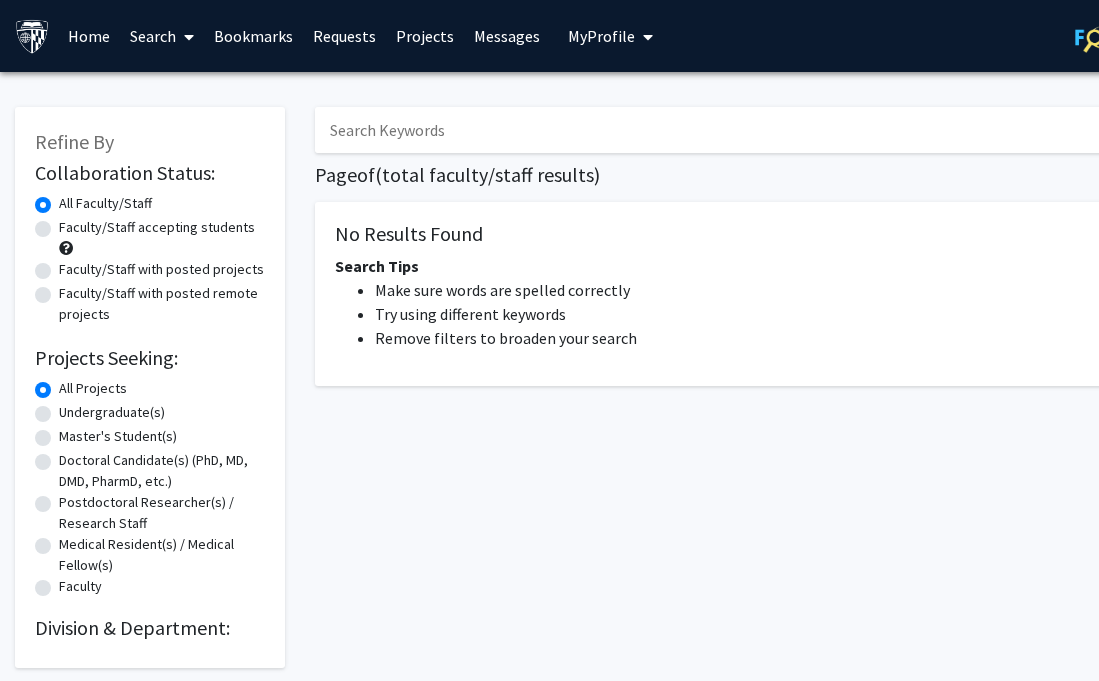 click on "Search" at bounding box center (162, 36) 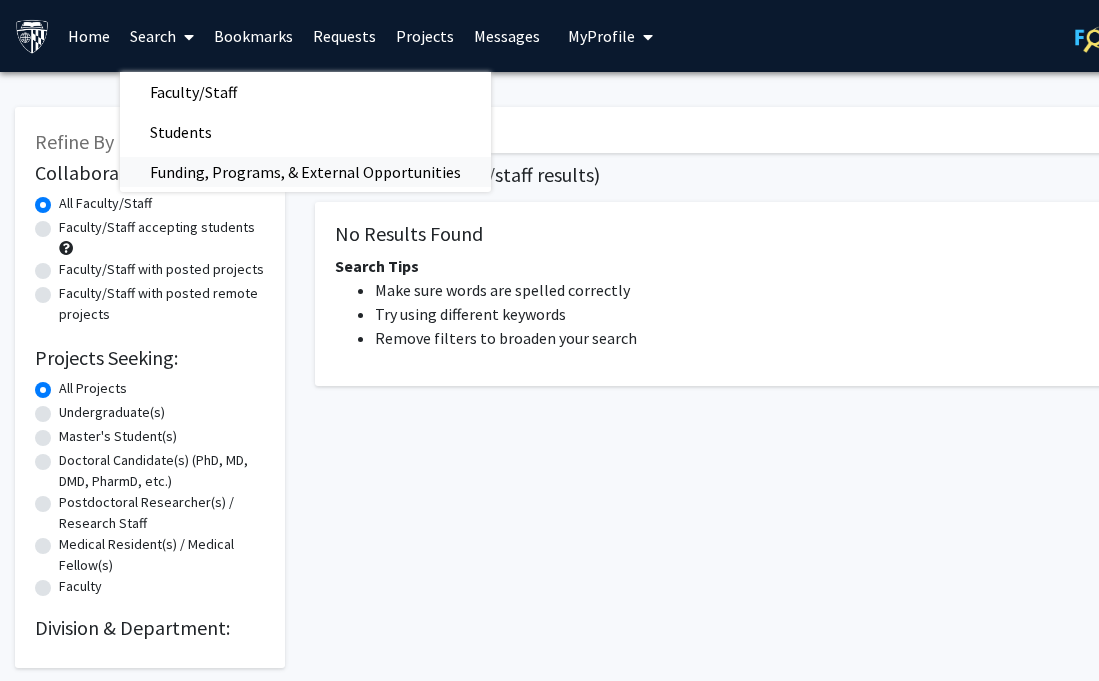 click on "Funding, Programs, & External Opportunities" at bounding box center (305, 172) 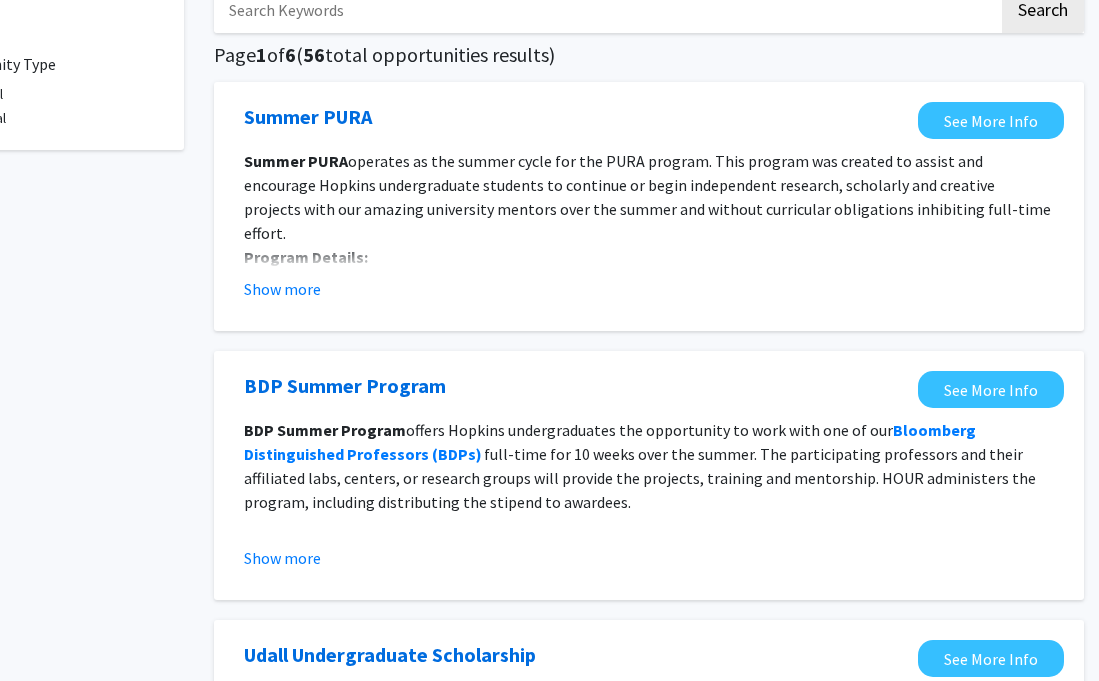 scroll, scrollTop: 118, scrollLeft: 101, axis: both 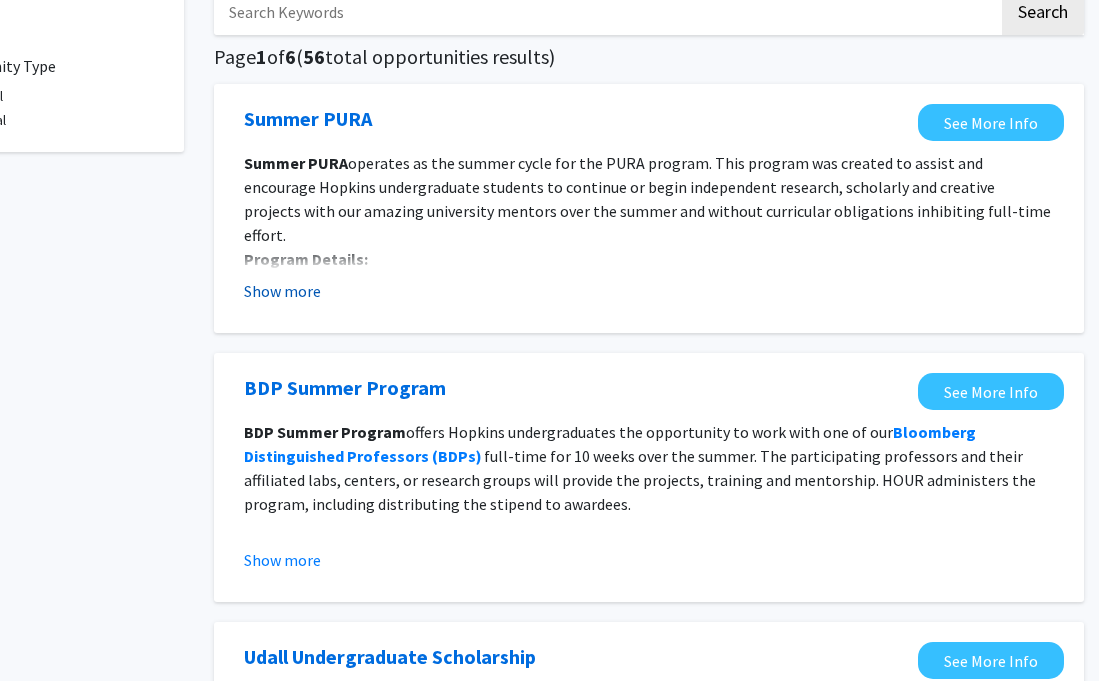 click on "Show more" 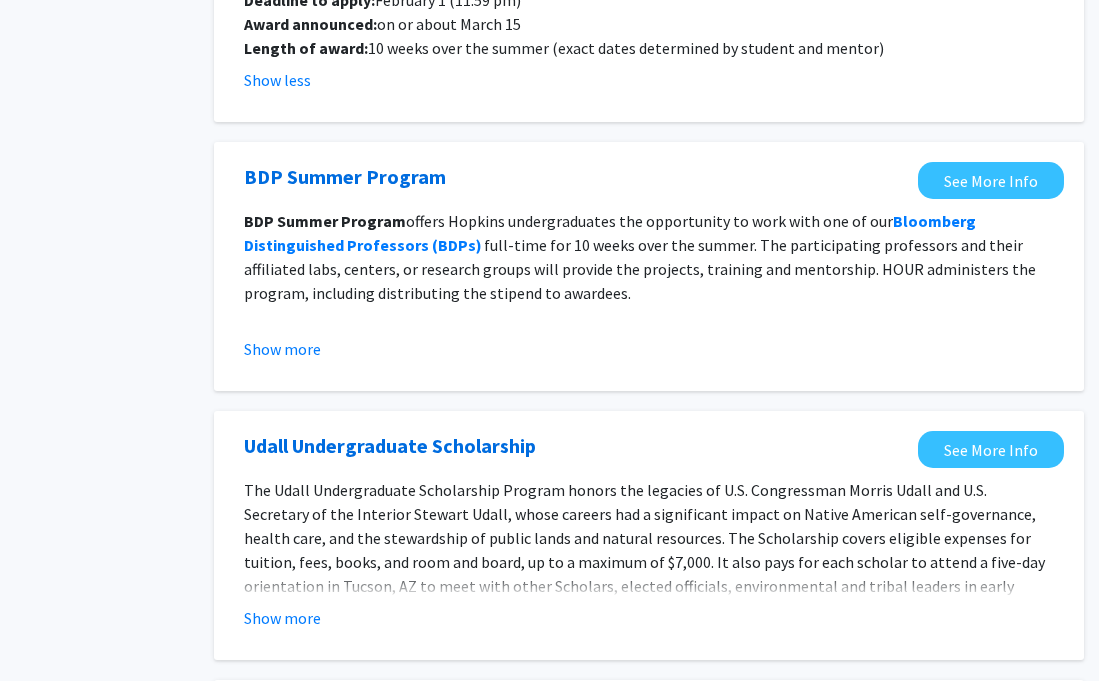 scroll, scrollTop: 476, scrollLeft: 101, axis: both 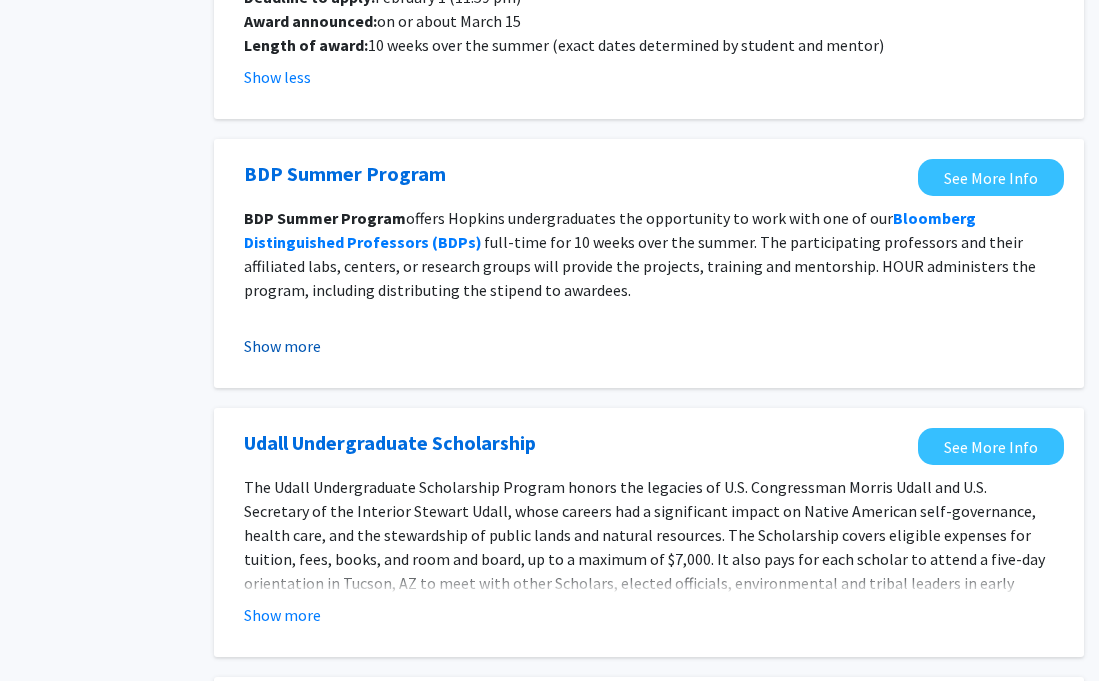 click on "Show more" 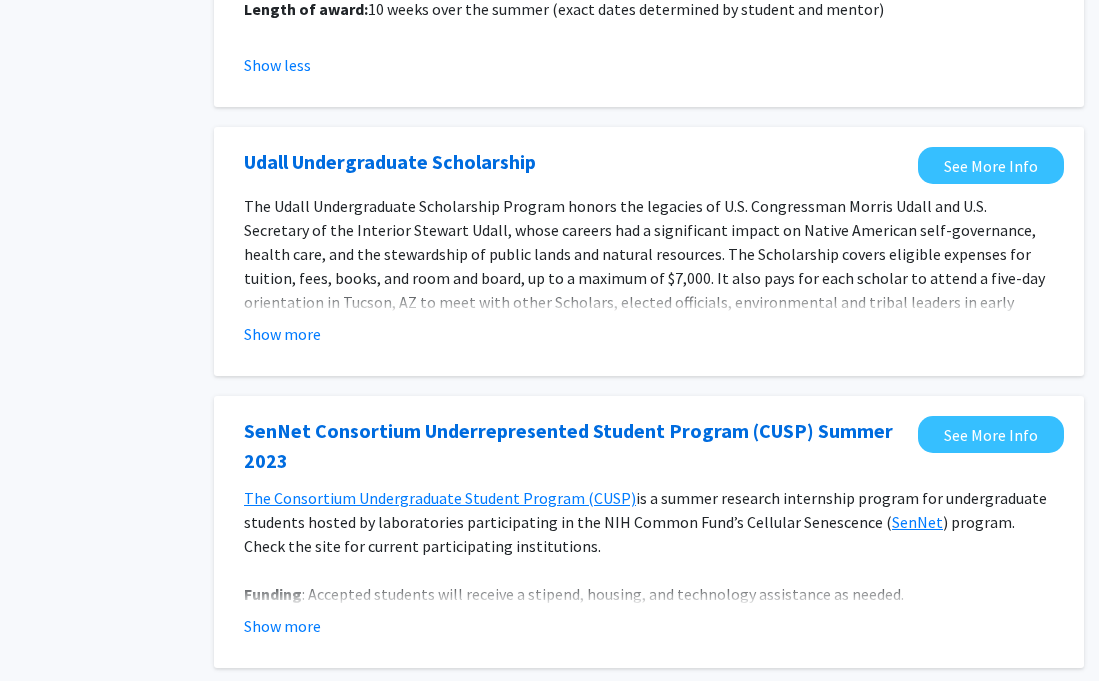 scroll, scrollTop: 1025, scrollLeft: 101, axis: both 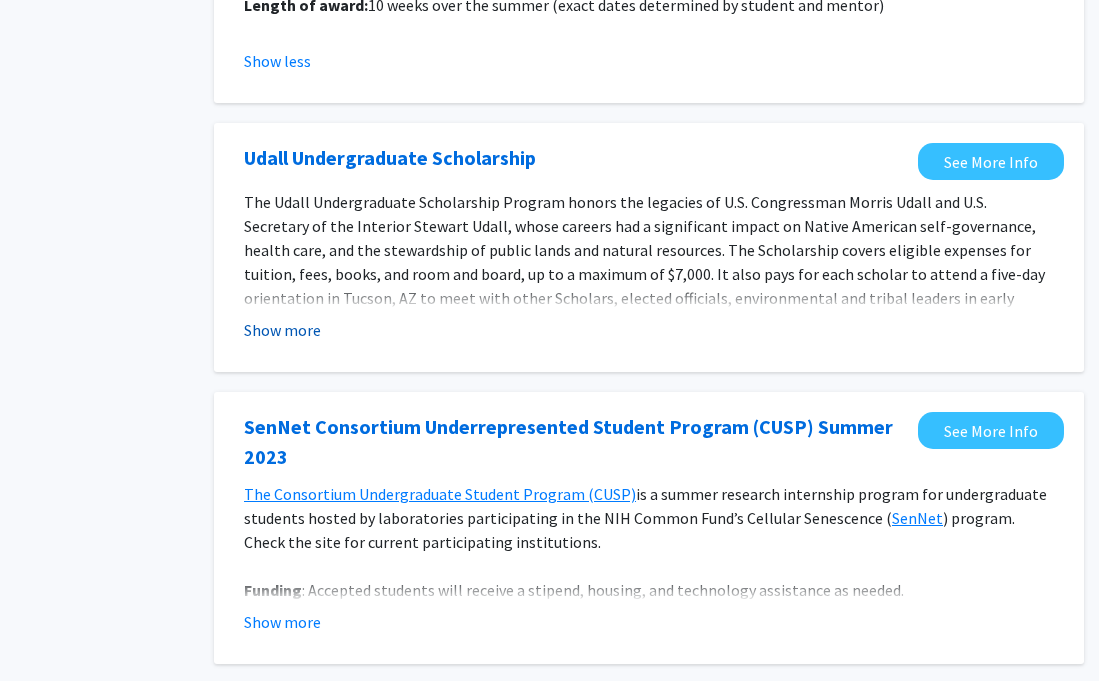 click on "Show more" 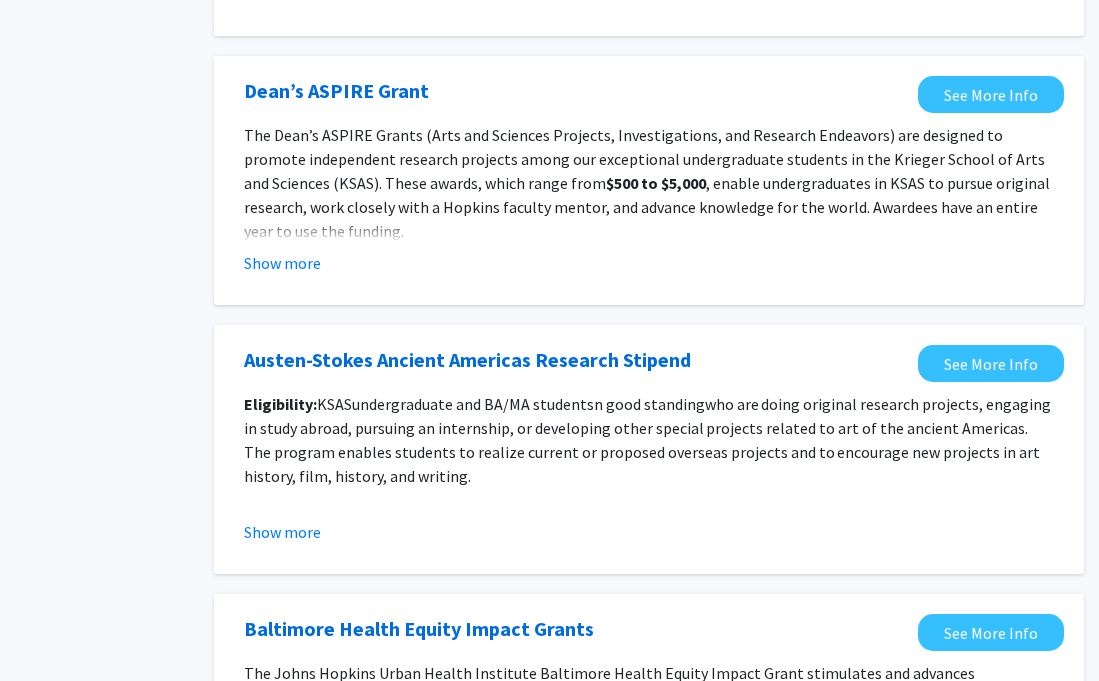 scroll, scrollTop: 2527, scrollLeft: 101, axis: both 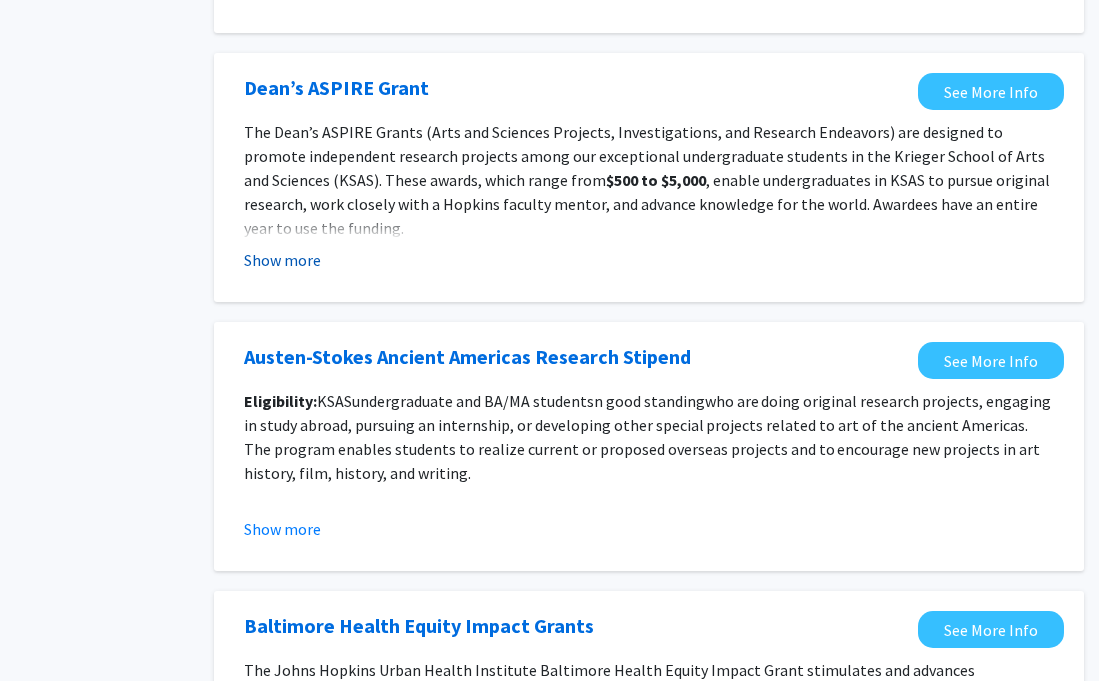 click on "Show more" 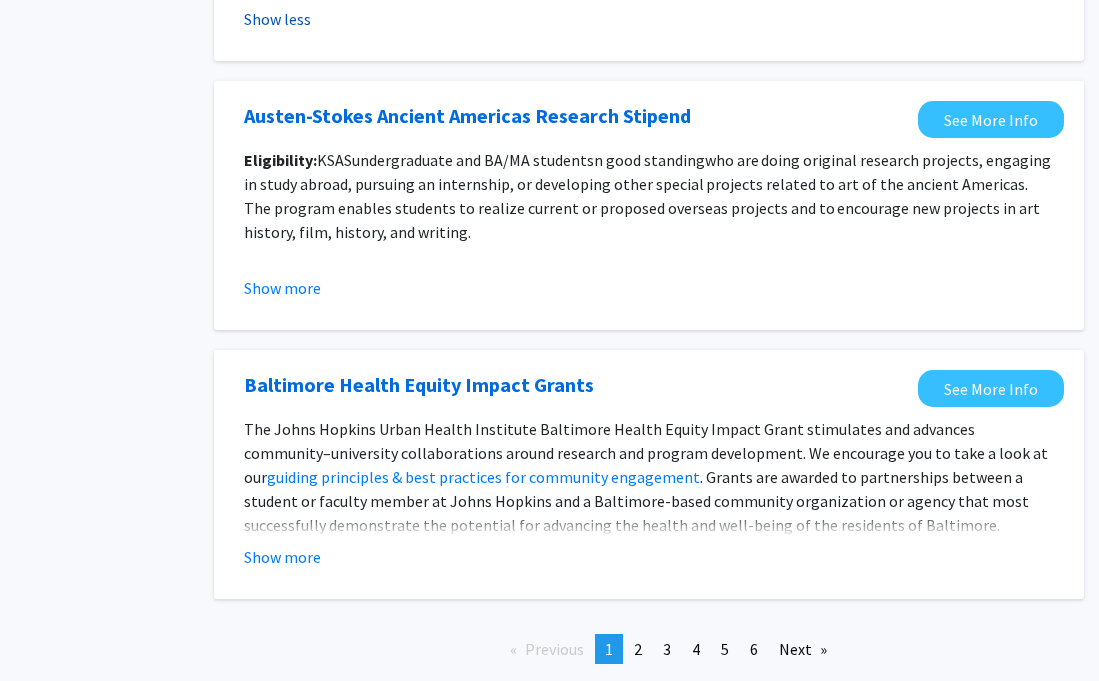 scroll, scrollTop: 2939, scrollLeft: 101, axis: both 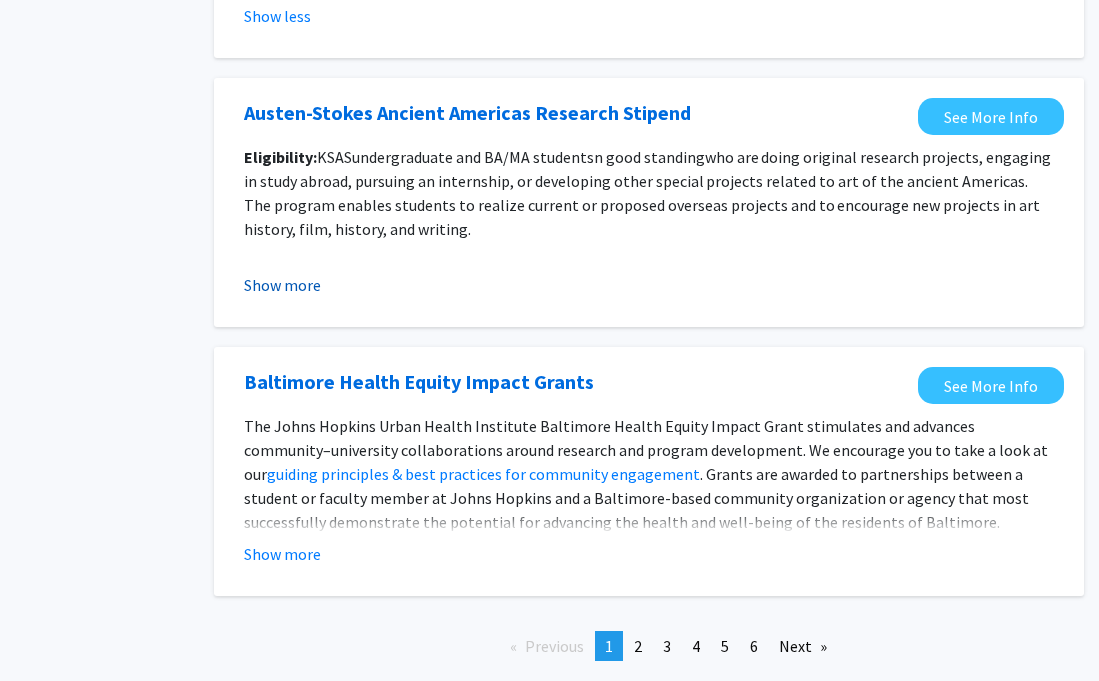 click on "Show more" 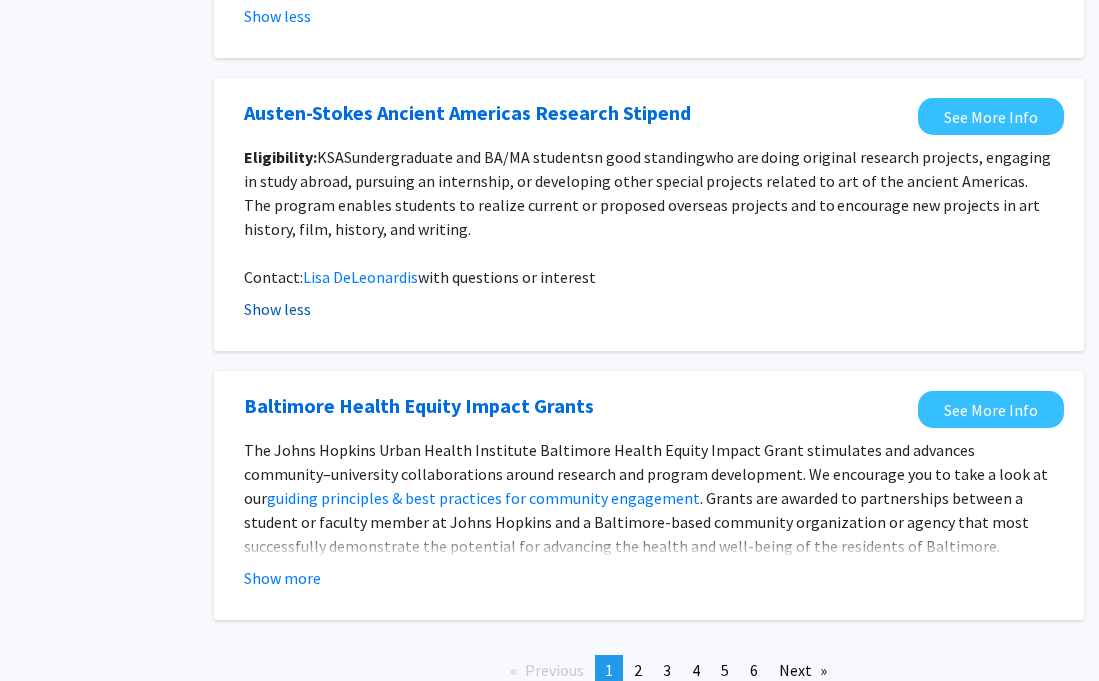 scroll, scrollTop: 2952, scrollLeft: 101, axis: both 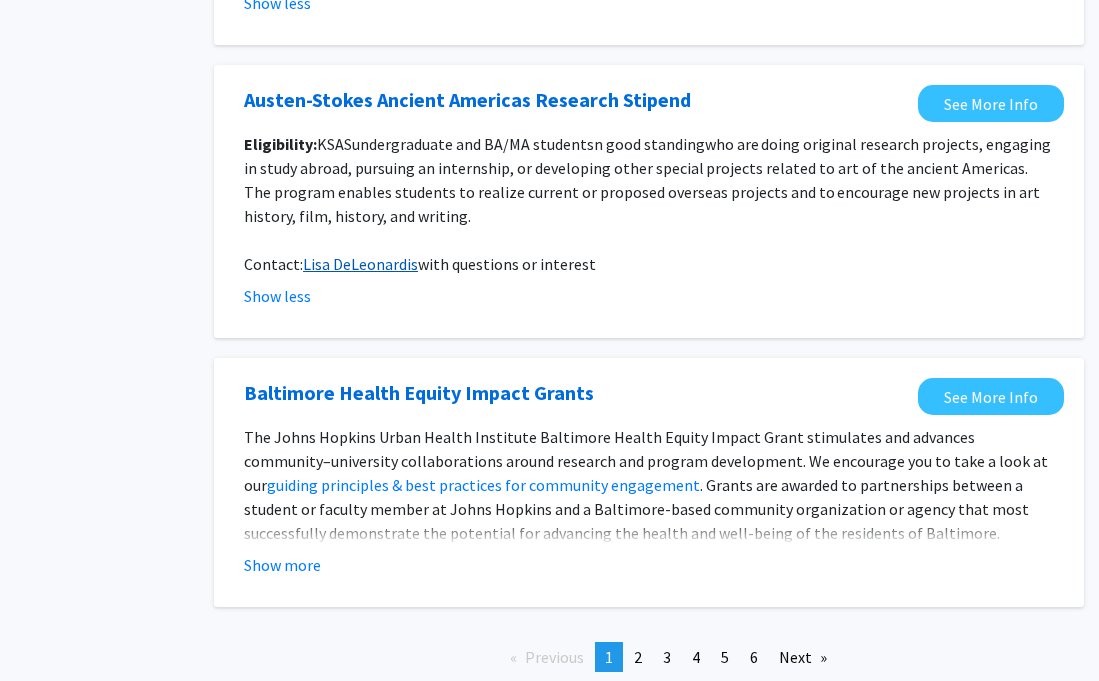 click on "Lisa DeLeonardis" 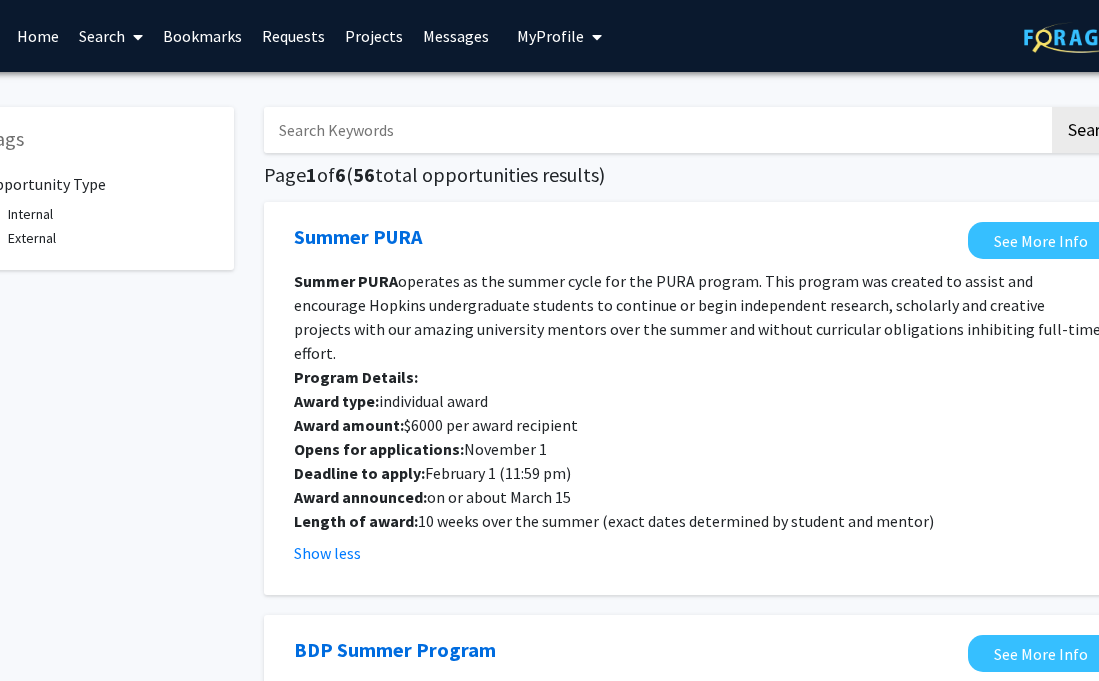 scroll, scrollTop: 0, scrollLeft: 43, axis: horizontal 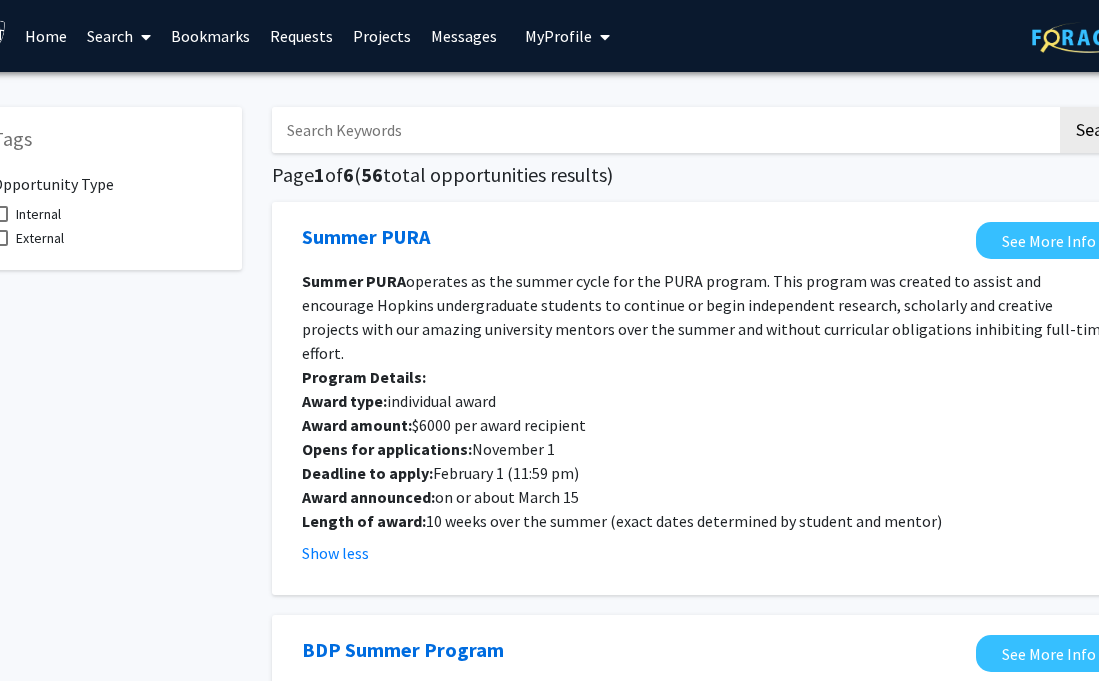 click on "Projects" at bounding box center (382, 36) 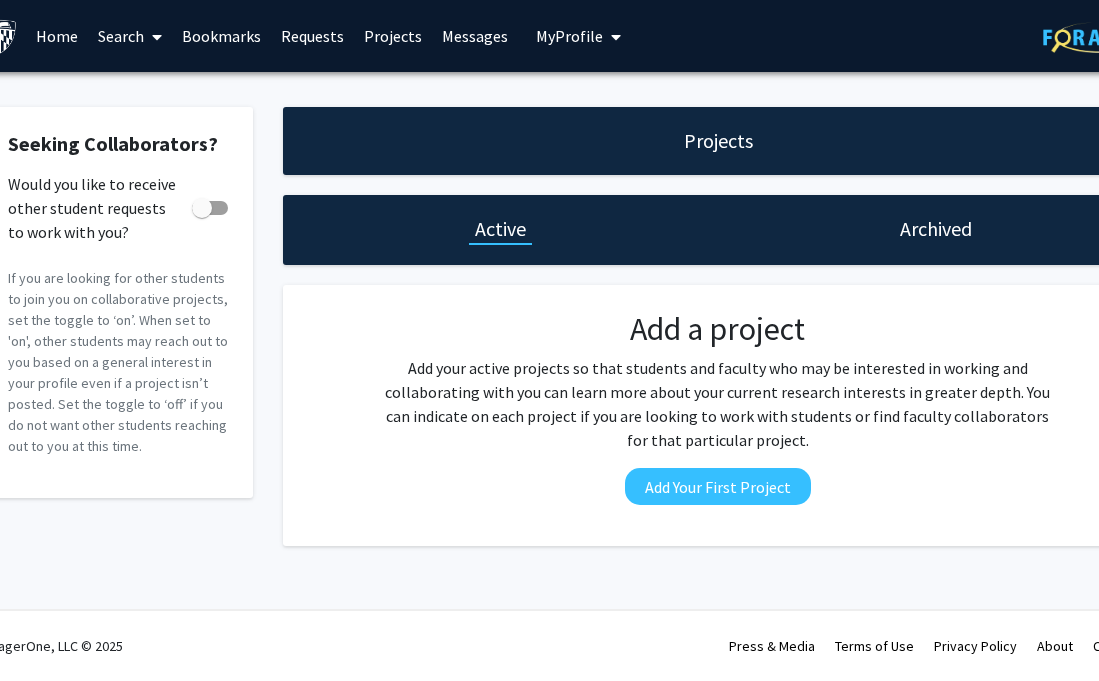scroll, scrollTop: 0, scrollLeft: 0, axis: both 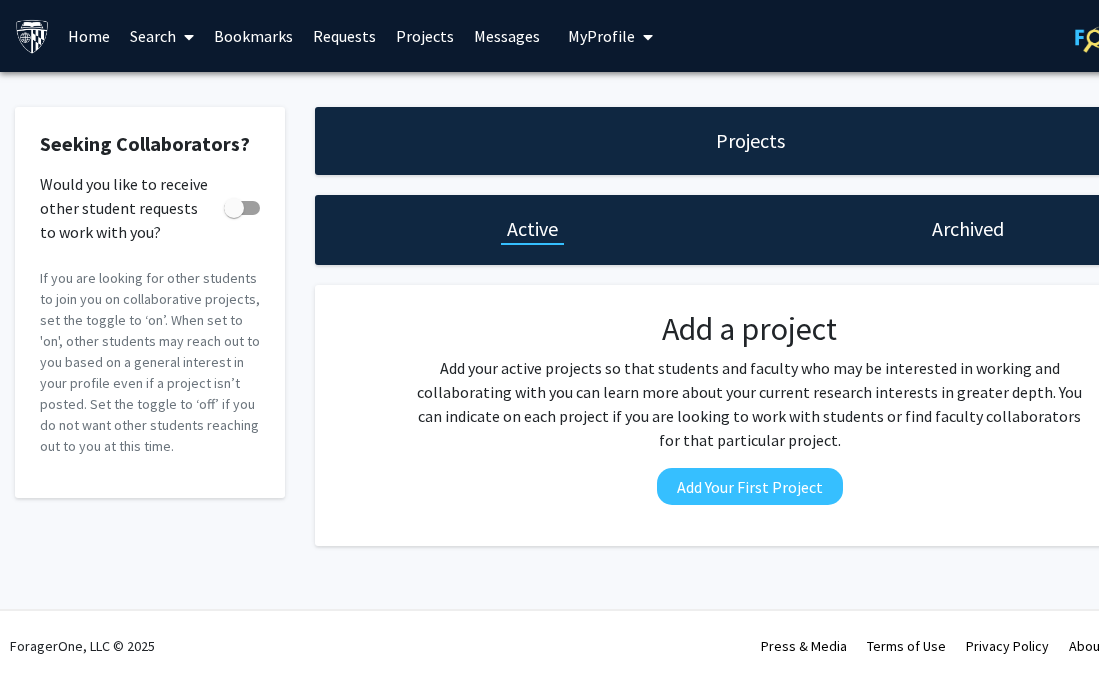 click on "Search" at bounding box center [162, 36] 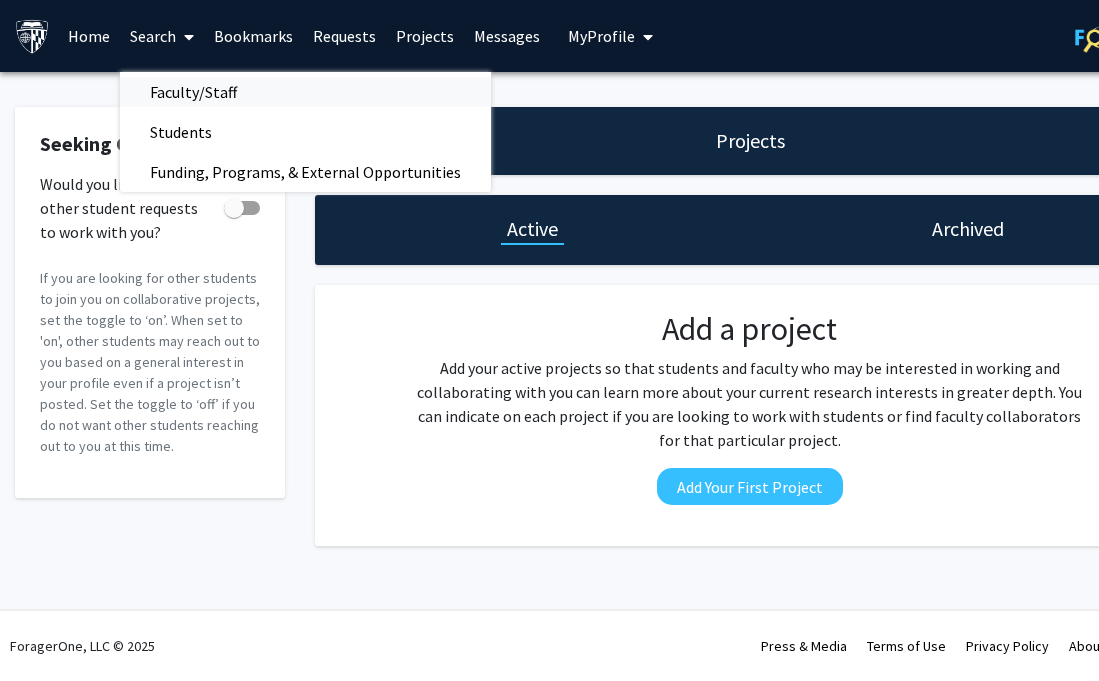 click on "Faculty/Staff" at bounding box center [193, 92] 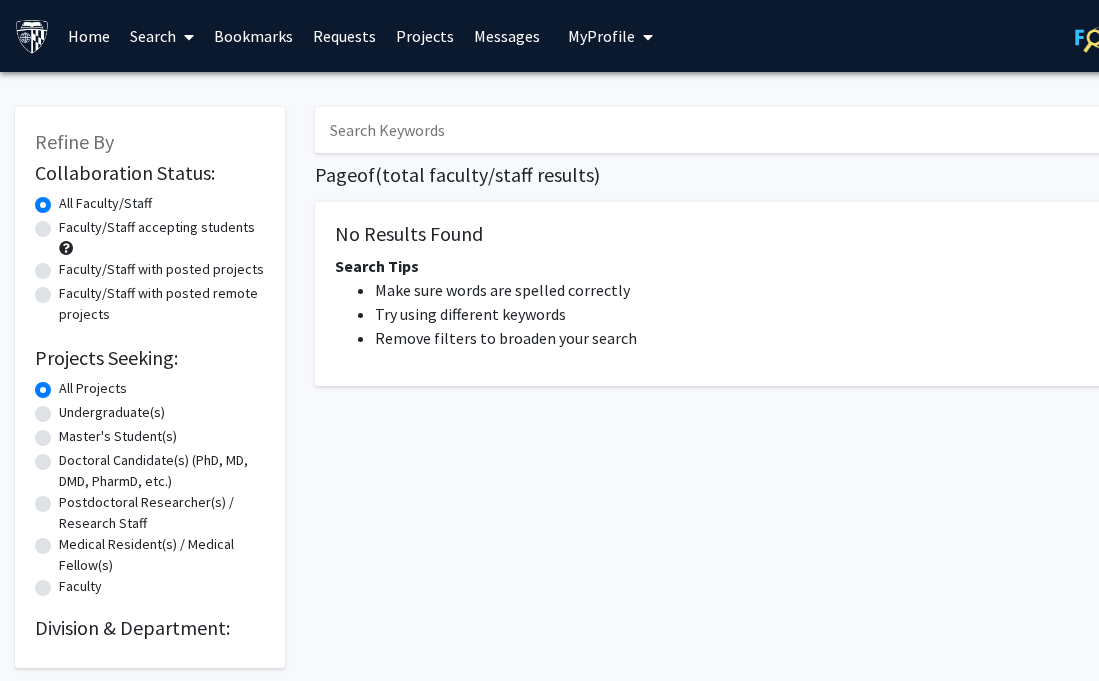 click on "Faculty/Staff accepting students" 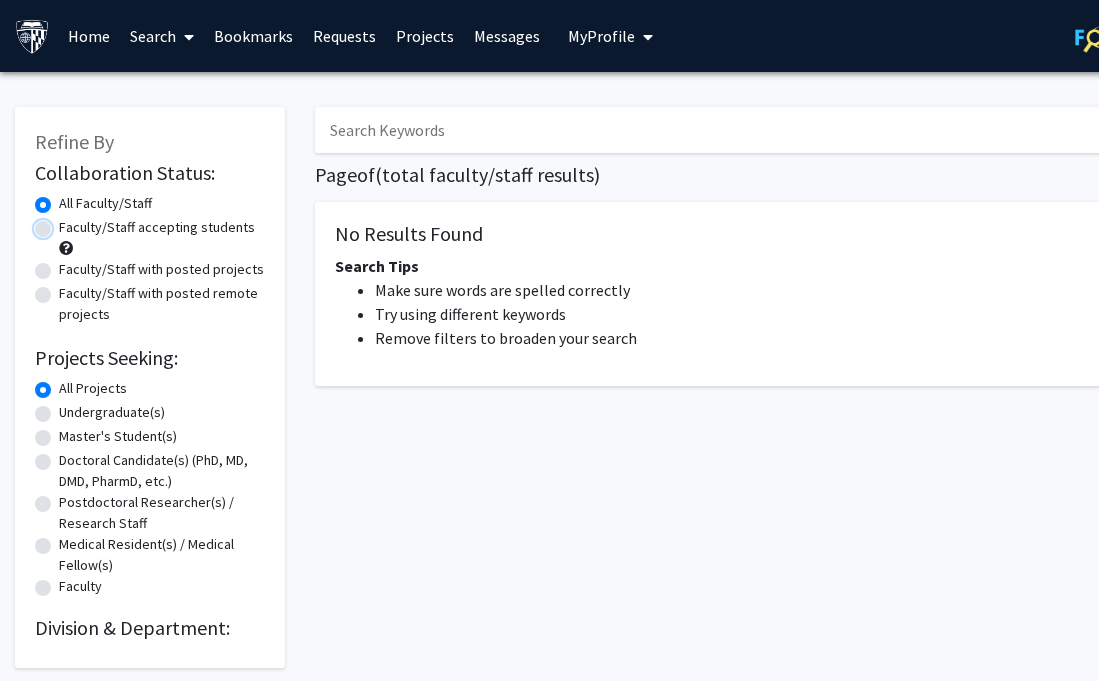 click on "Faculty/Staff accepting students" at bounding box center (65, 223) 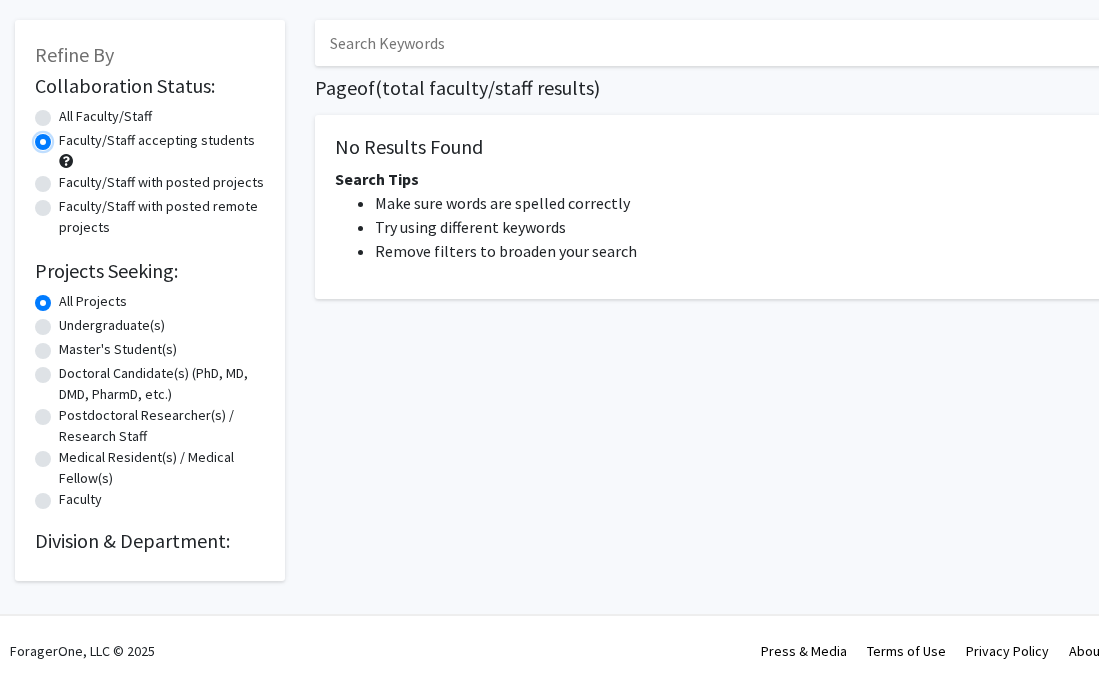scroll, scrollTop: 90, scrollLeft: 0, axis: vertical 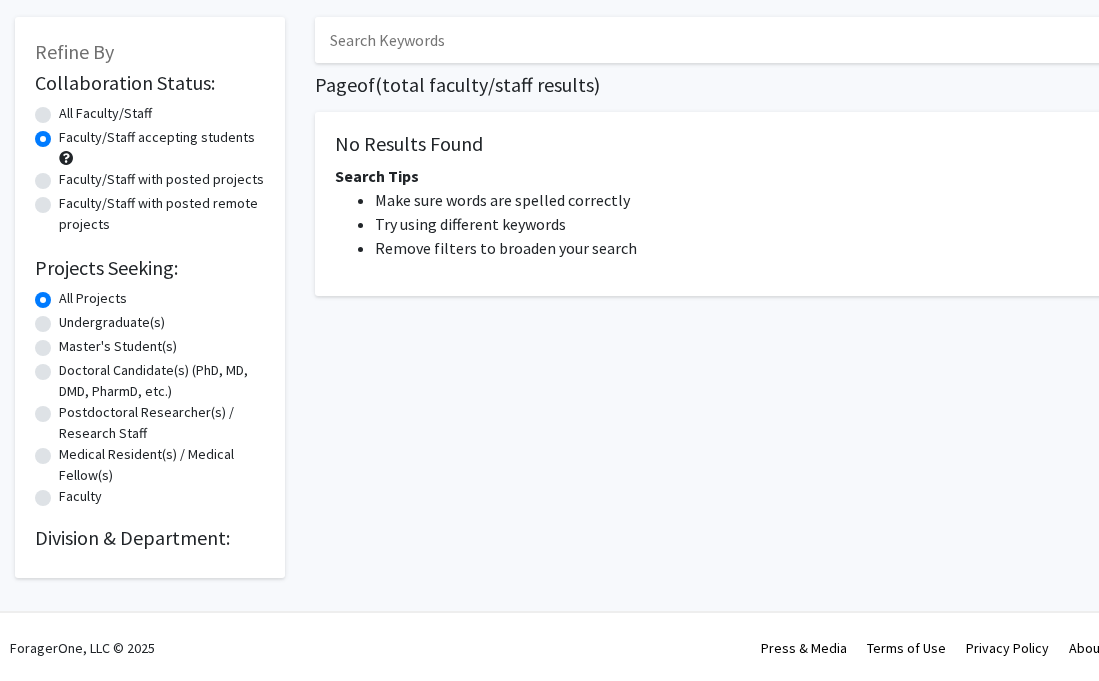 click on "Undergraduate(s)" 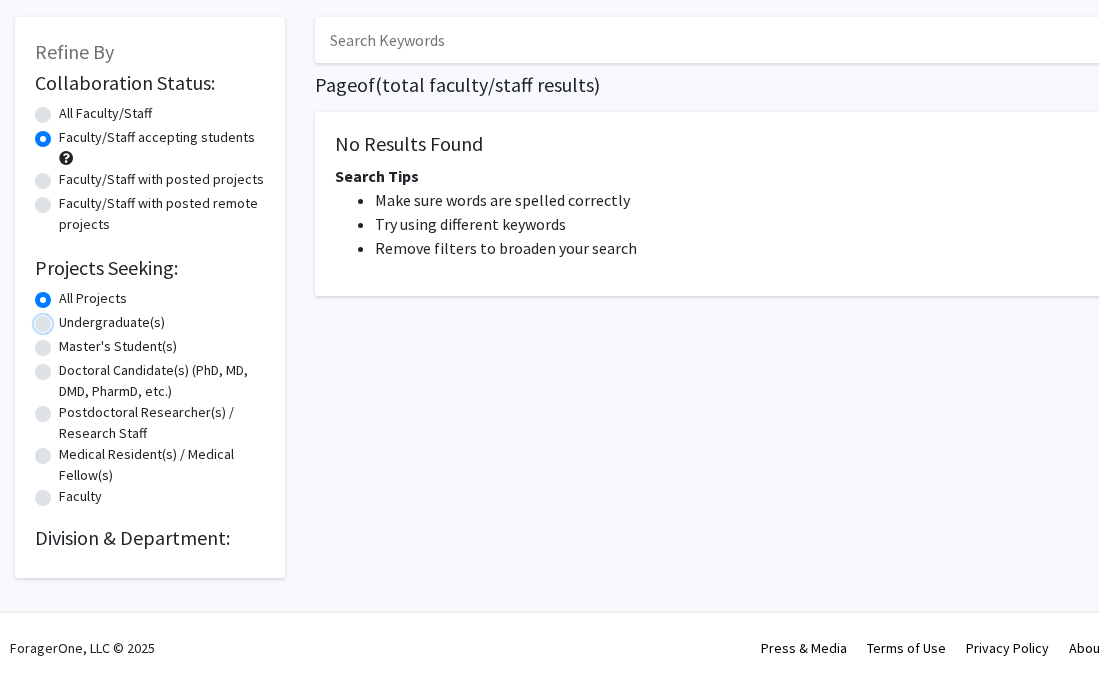 click on "Undergraduate(s)" at bounding box center [65, 318] 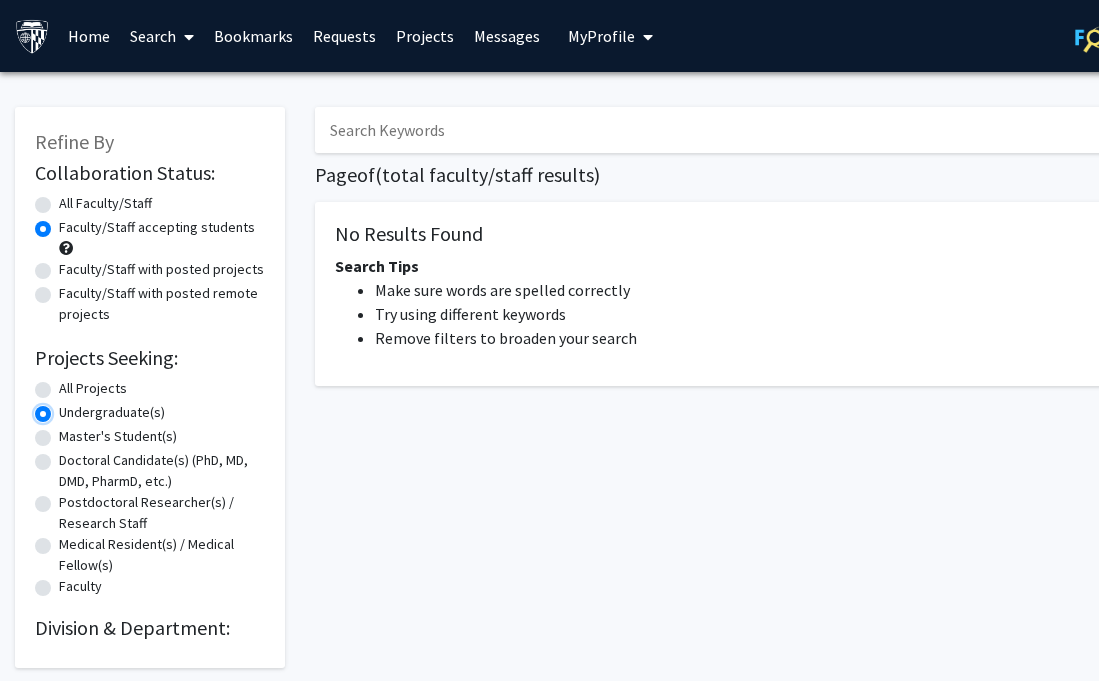 scroll, scrollTop: 92, scrollLeft: 0, axis: vertical 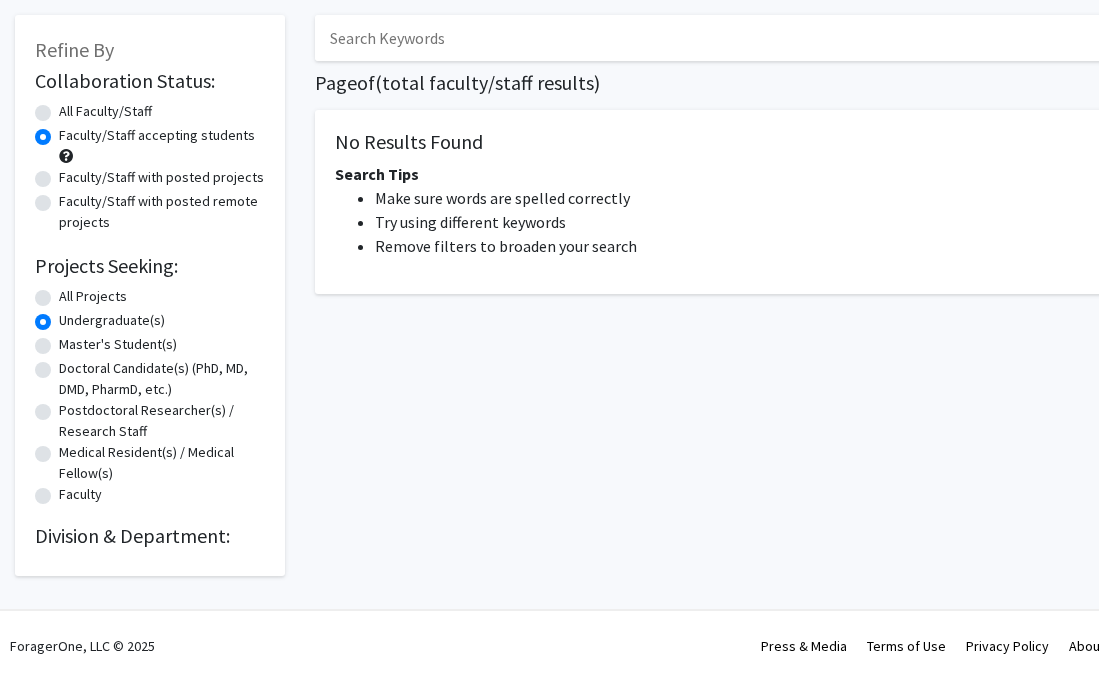 click on "All Faculty/Staff" 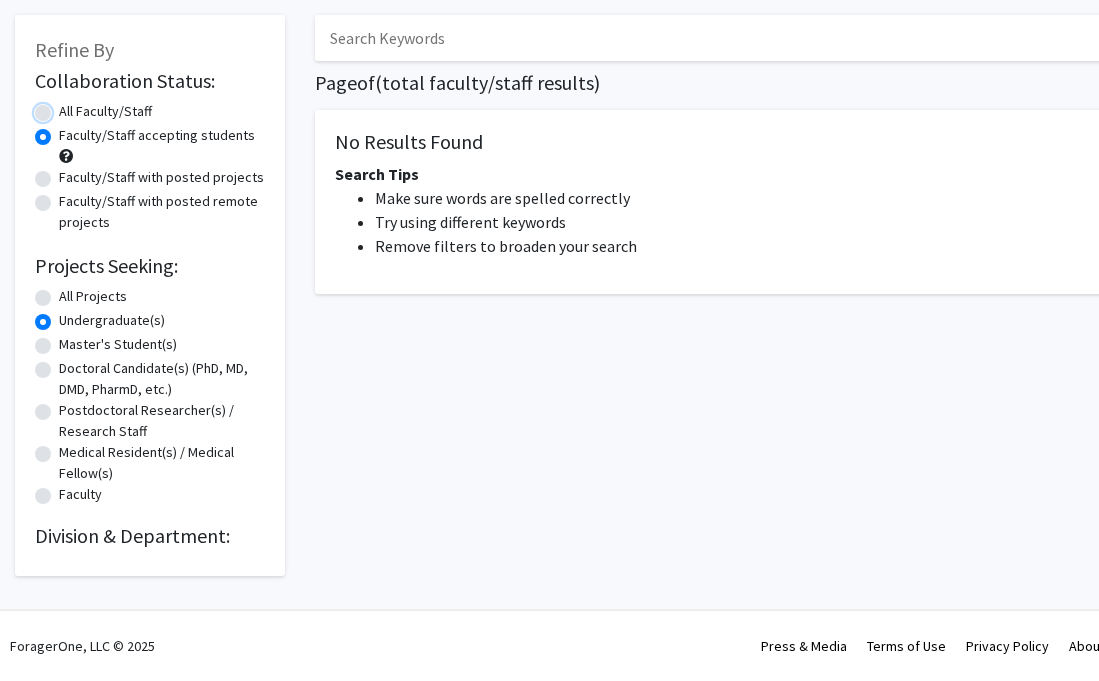 click on "All Faculty/Staff" at bounding box center [65, 107] 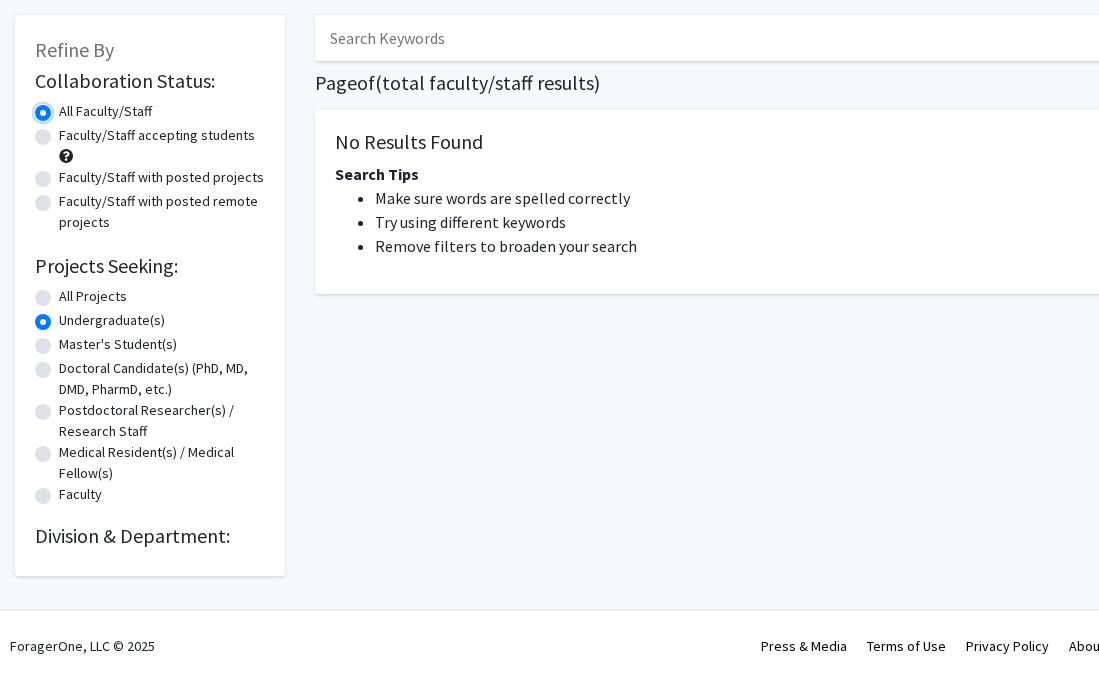 scroll, scrollTop: 0, scrollLeft: 0, axis: both 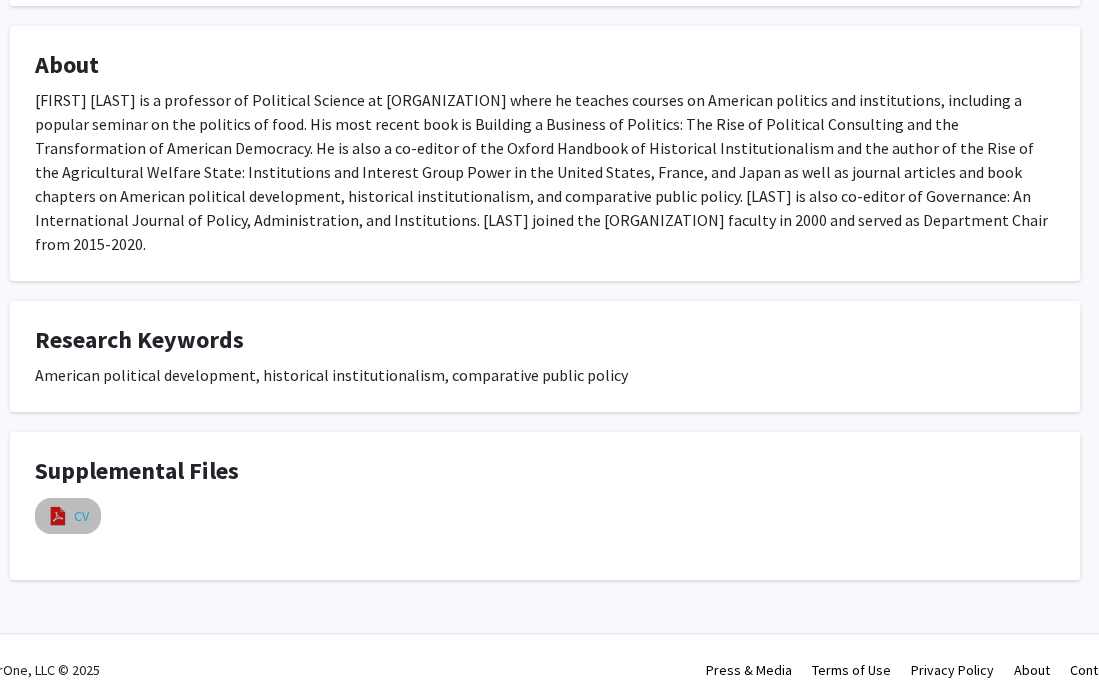 click on "CV" at bounding box center [81, 516] 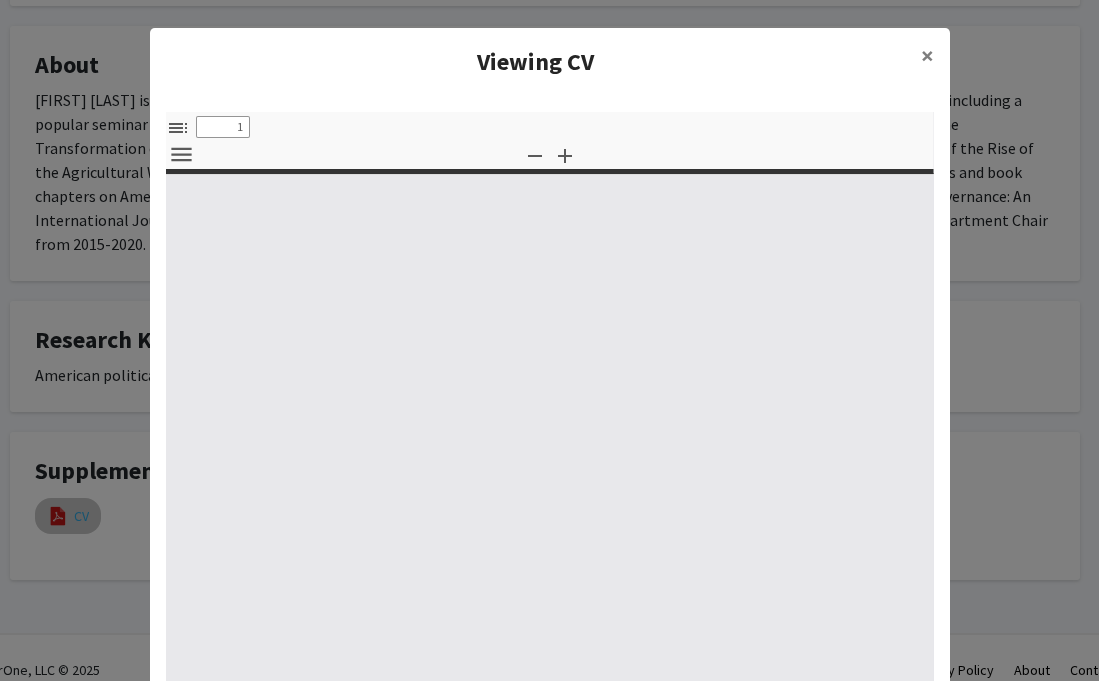 select on "custom" 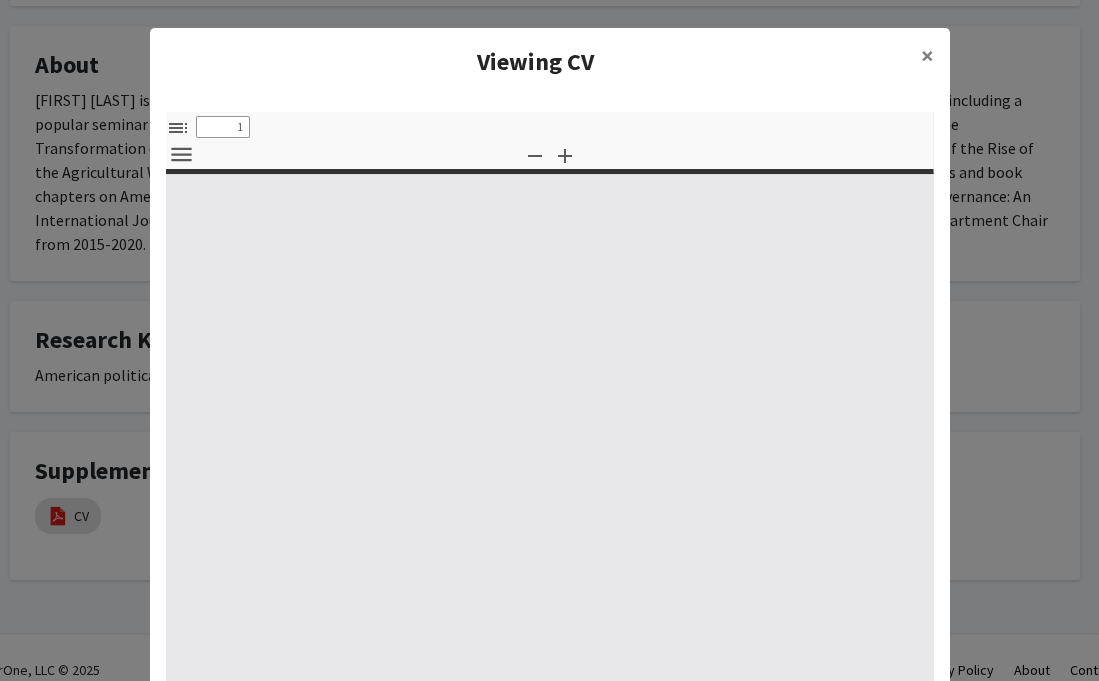 type on "0" 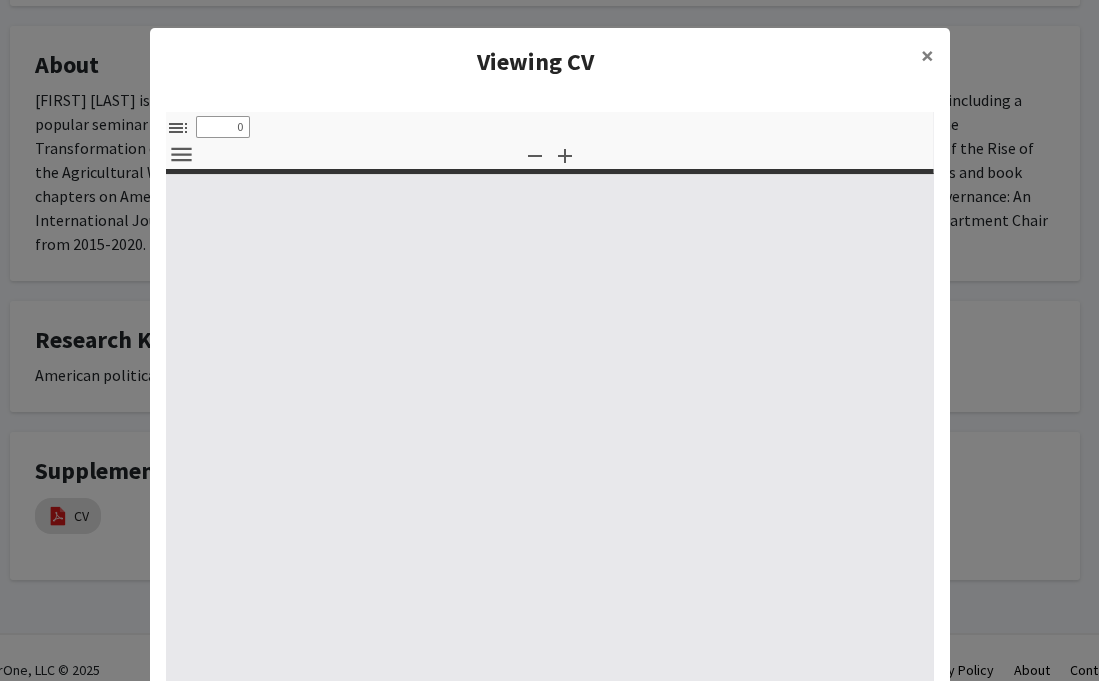 select on "custom" 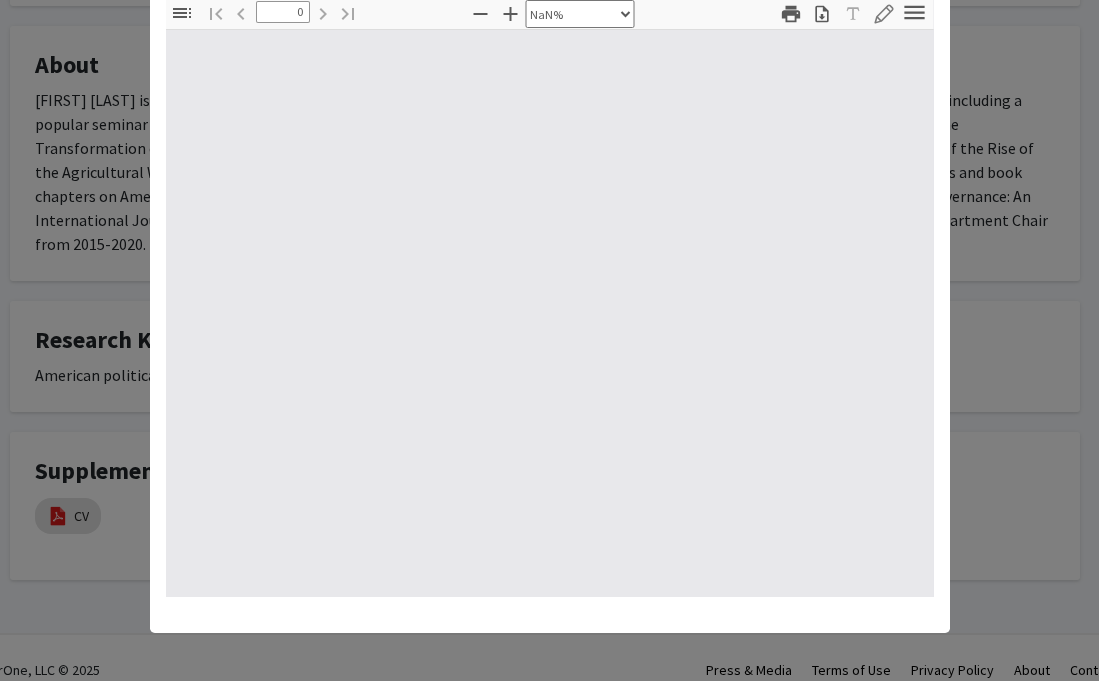 type on "1" 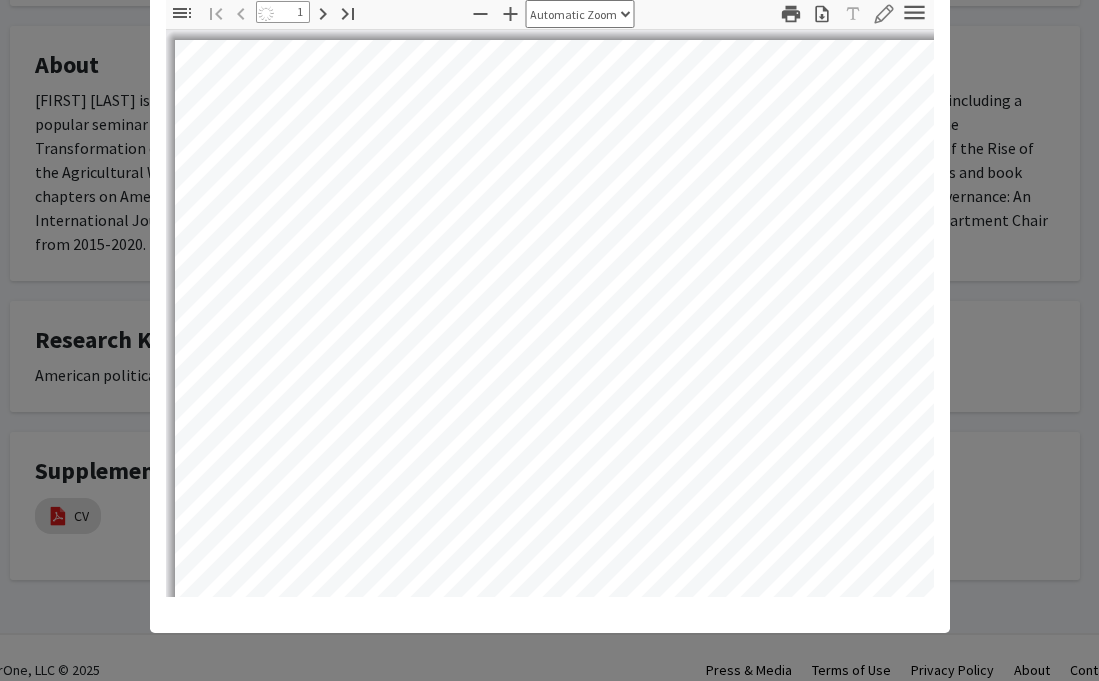 select on "auto" 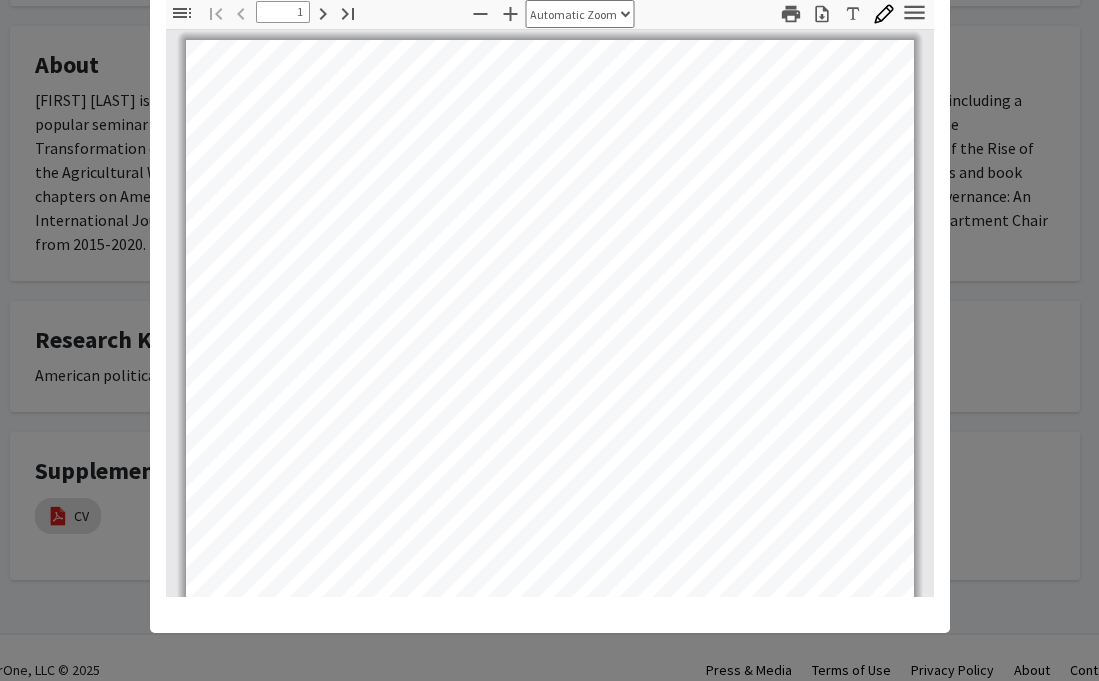 scroll, scrollTop: 57, scrollLeft: 0, axis: vertical 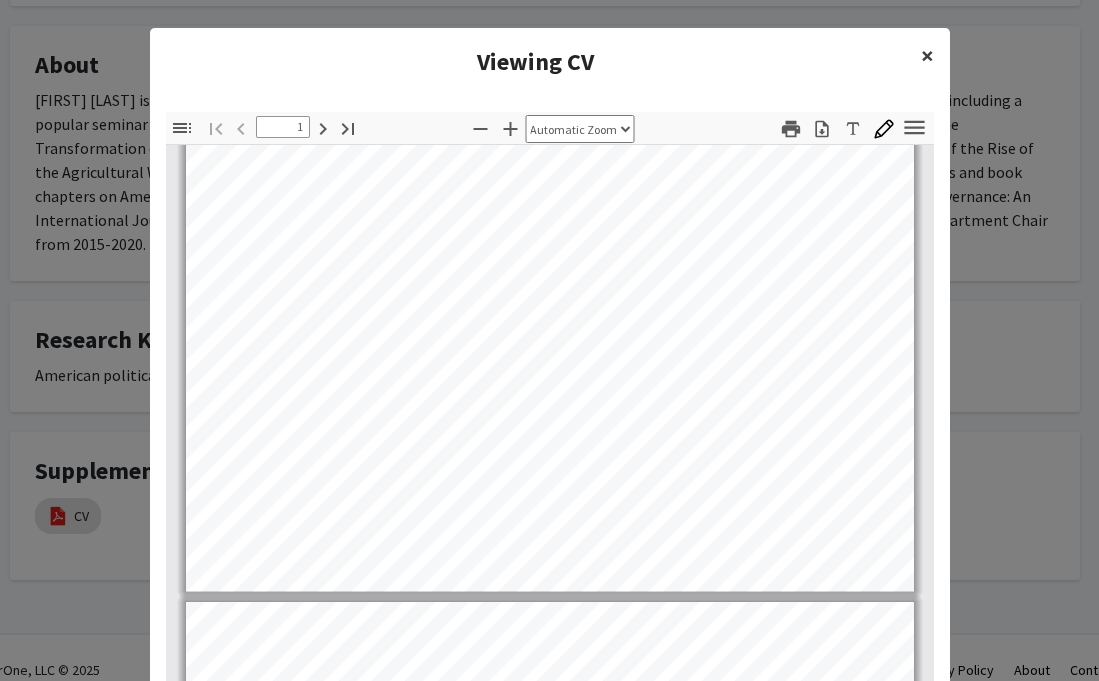 click on "×" 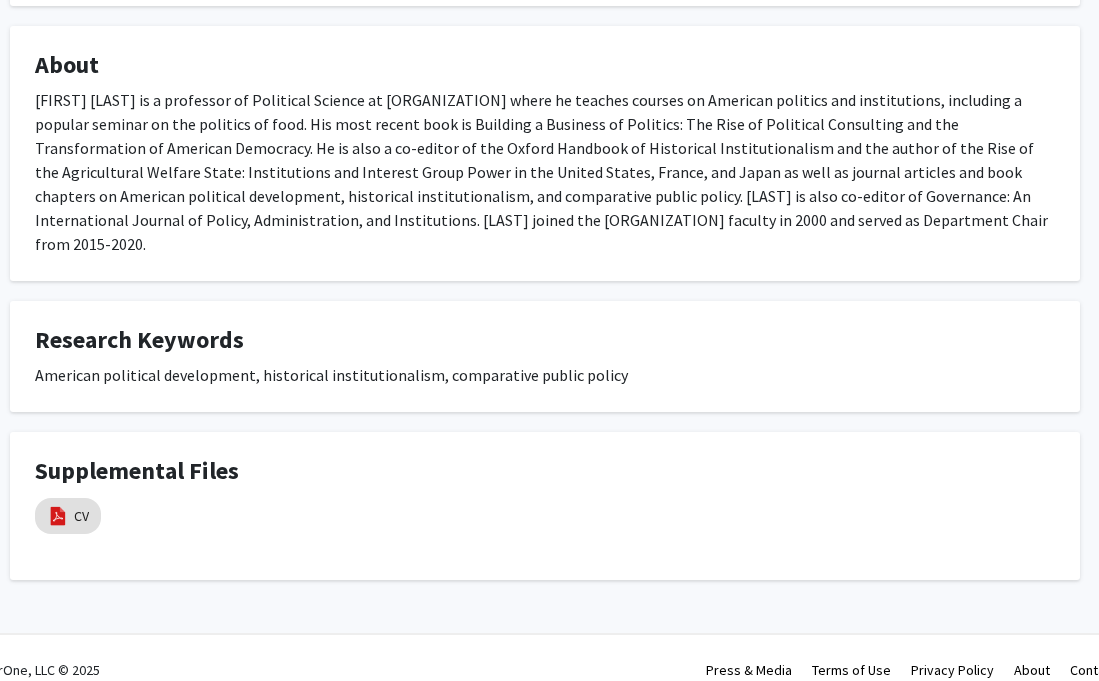 scroll, scrollTop: 0, scrollLeft: 55, axis: horizontal 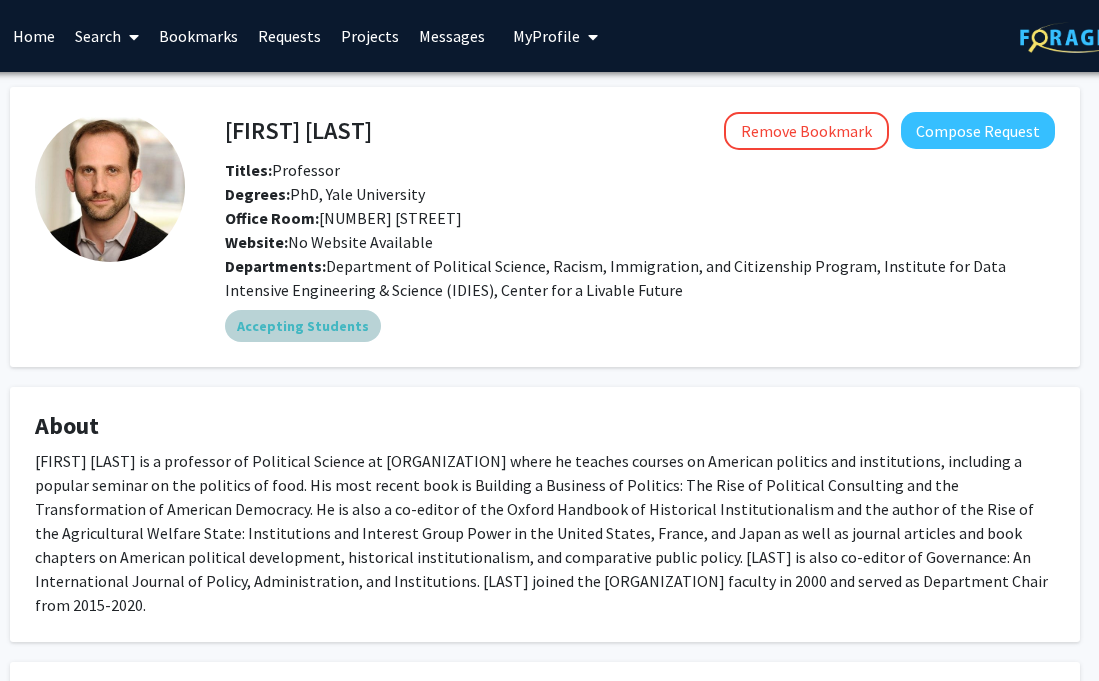 click on "Accepting Students" at bounding box center (303, 326) 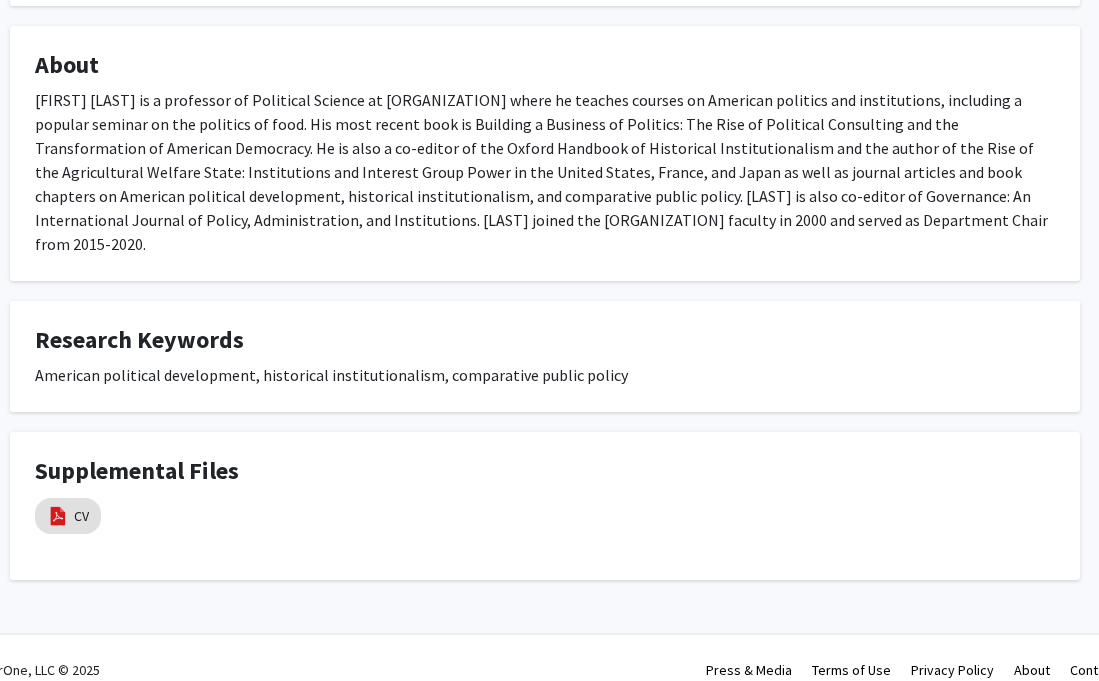 scroll, scrollTop: 361, scrollLeft: 54, axis: both 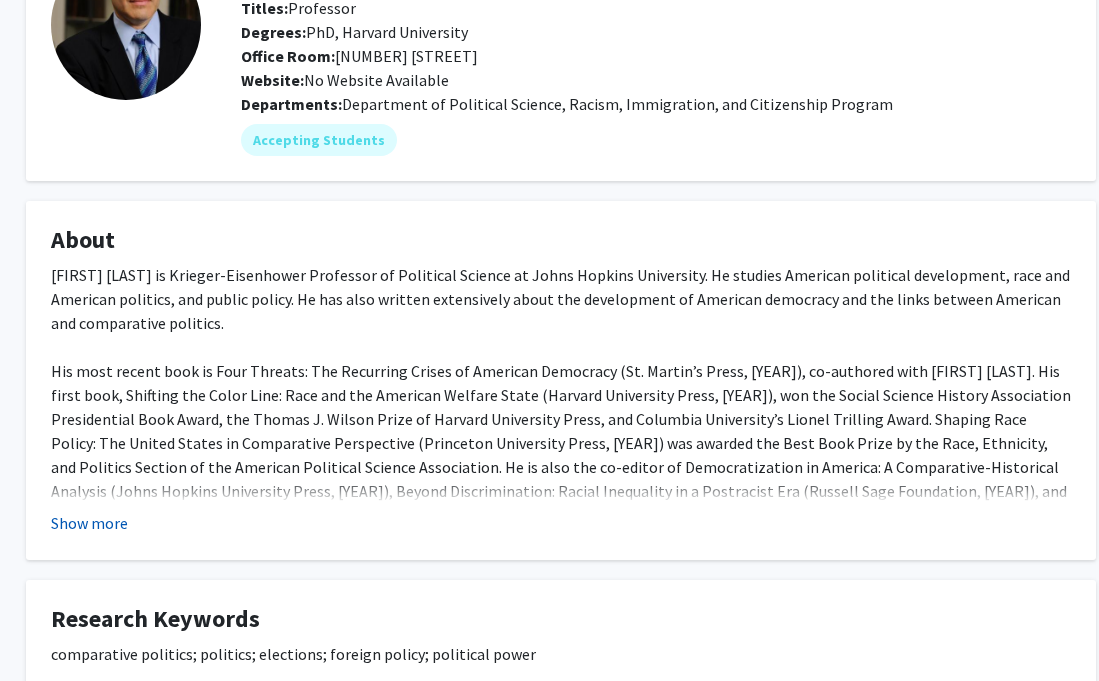 click on "Show more" 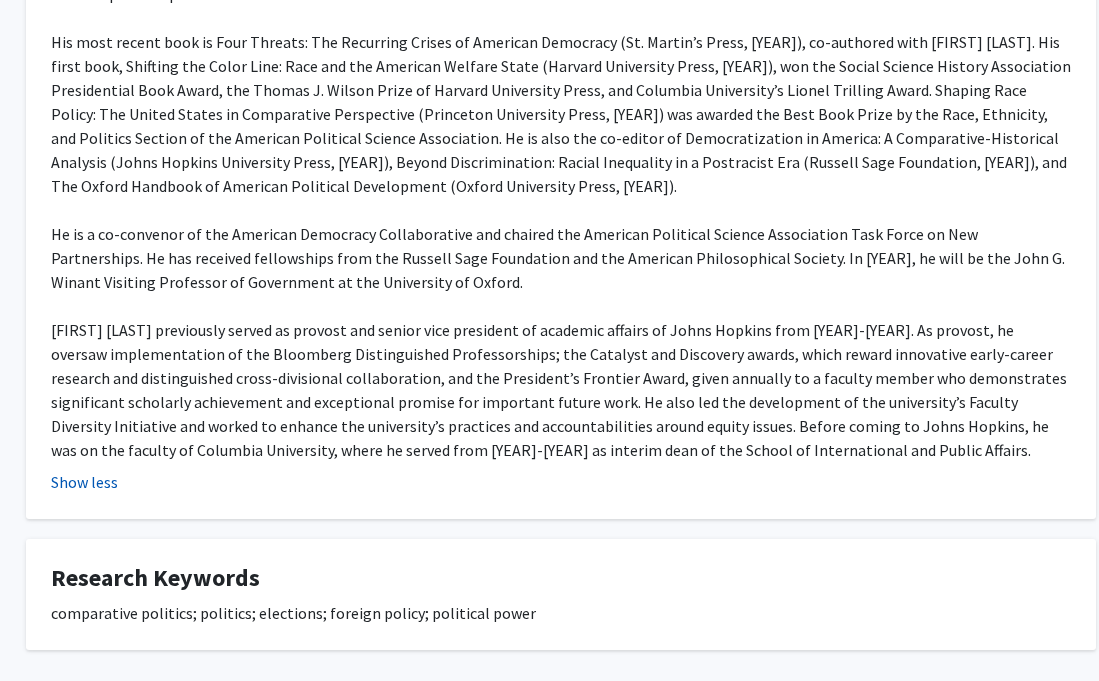 scroll, scrollTop: 496, scrollLeft: 39, axis: both 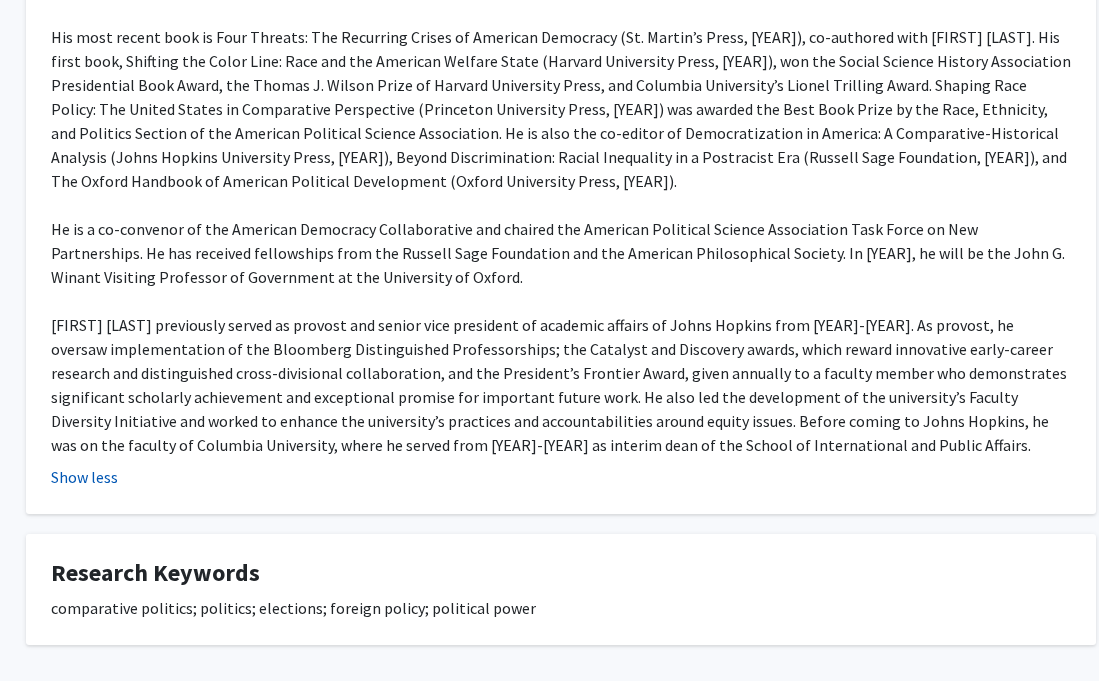 click on "Show less" 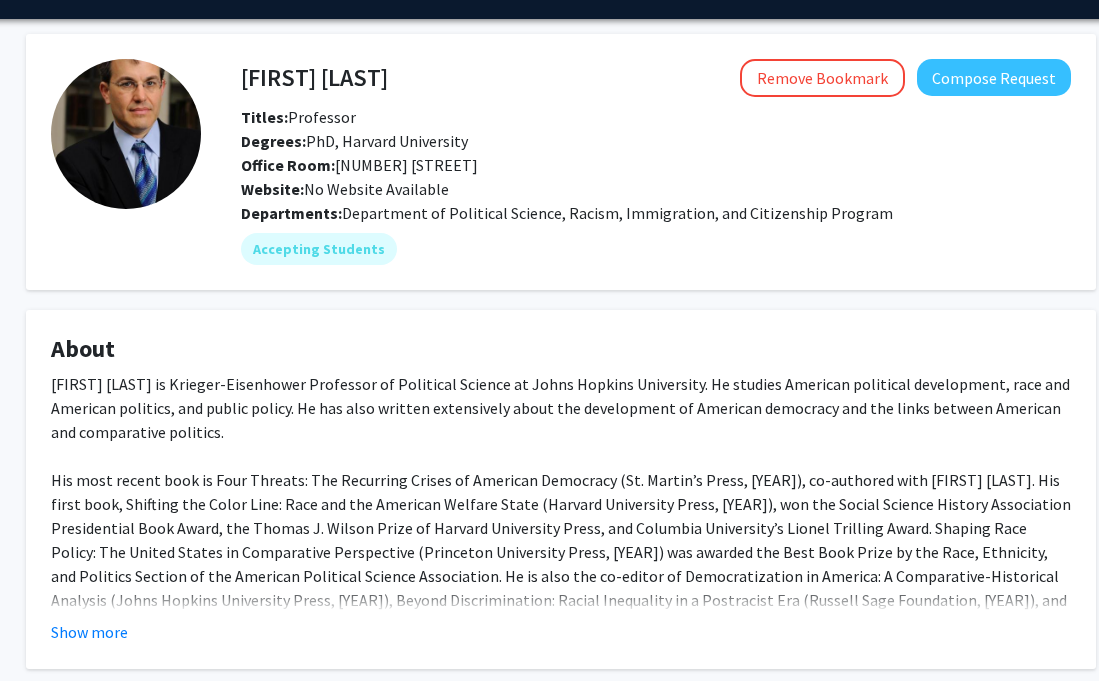 scroll, scrollTop: 0, scrollLeft: 39, axis: horizontal 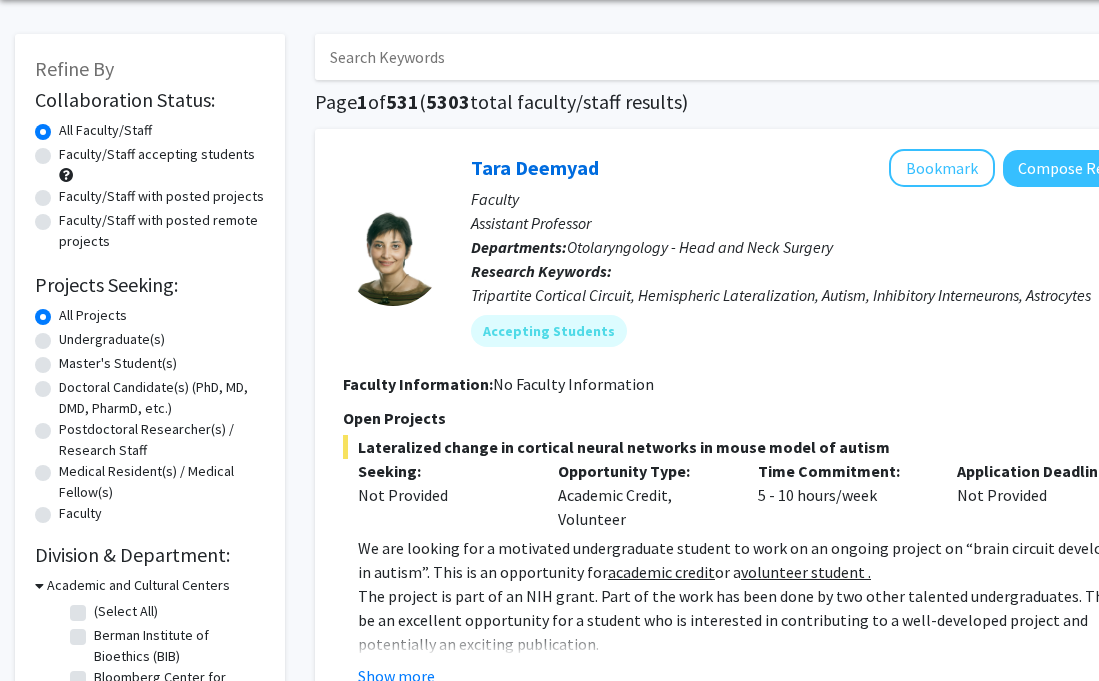 click on "Faculty/Staff accepting students" 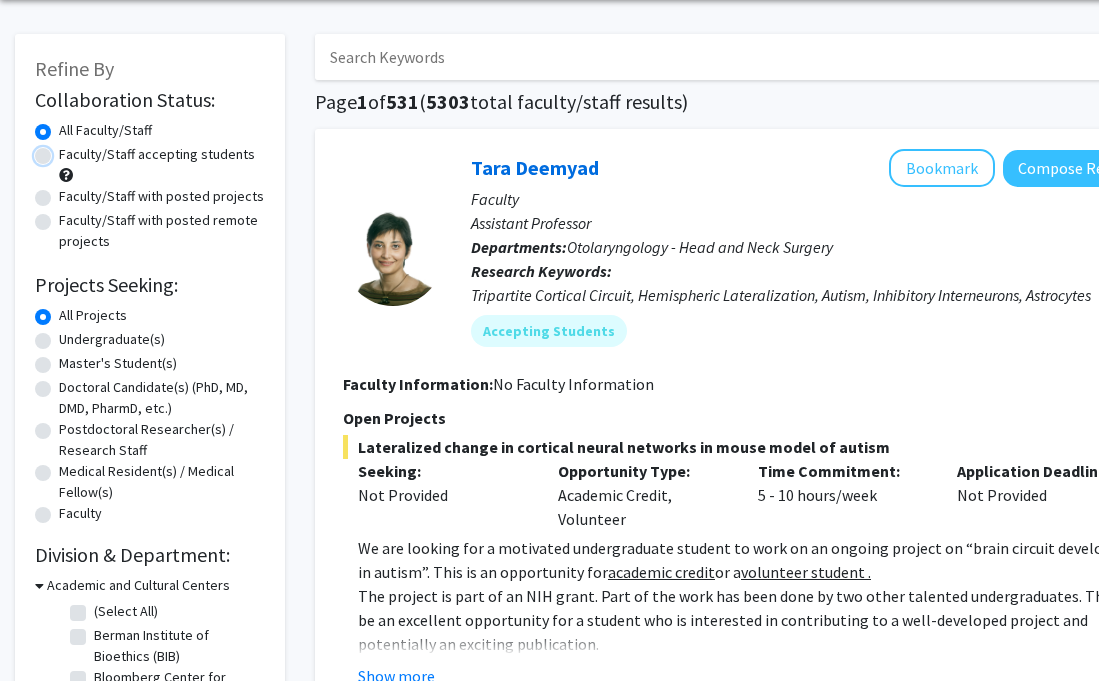 click on "Faculty/Staff accepting students" at bounding box center [65, 150] 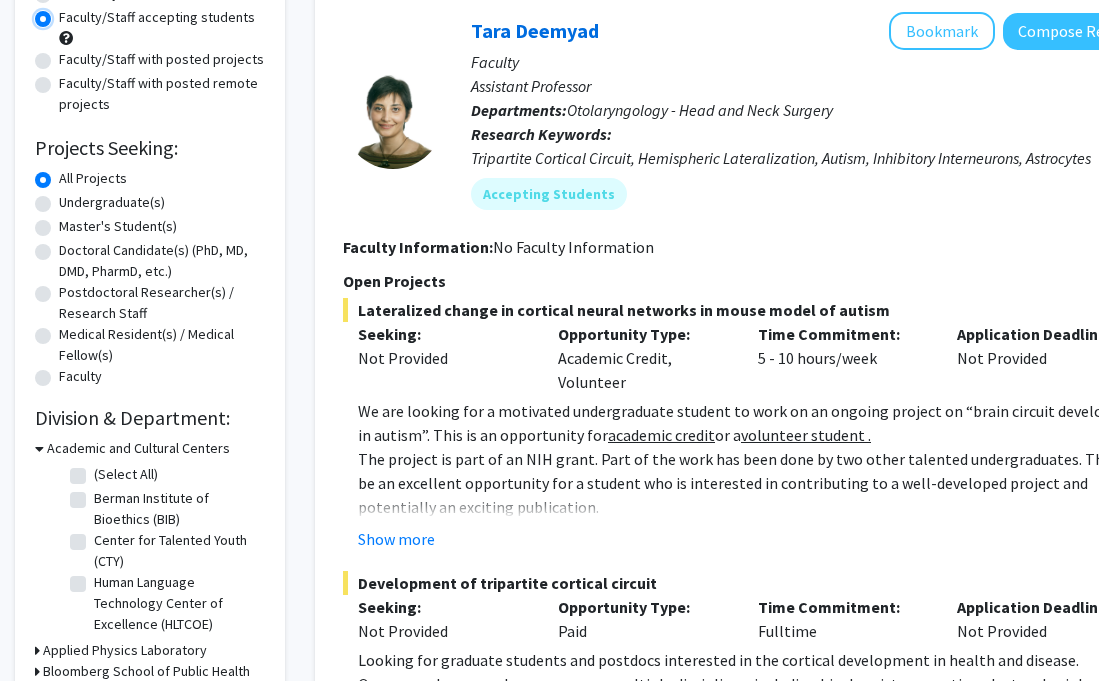 scroll, scrollTop: 217, scrollLeft: 0, axis: vertical 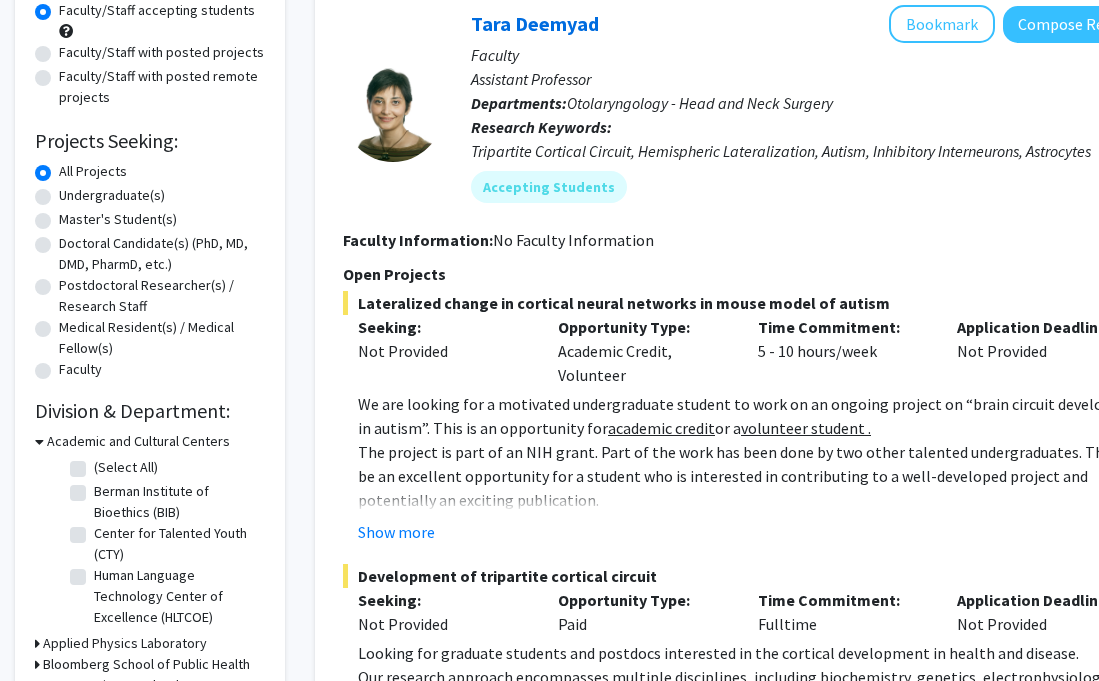 click on "Undergraduate(s)" 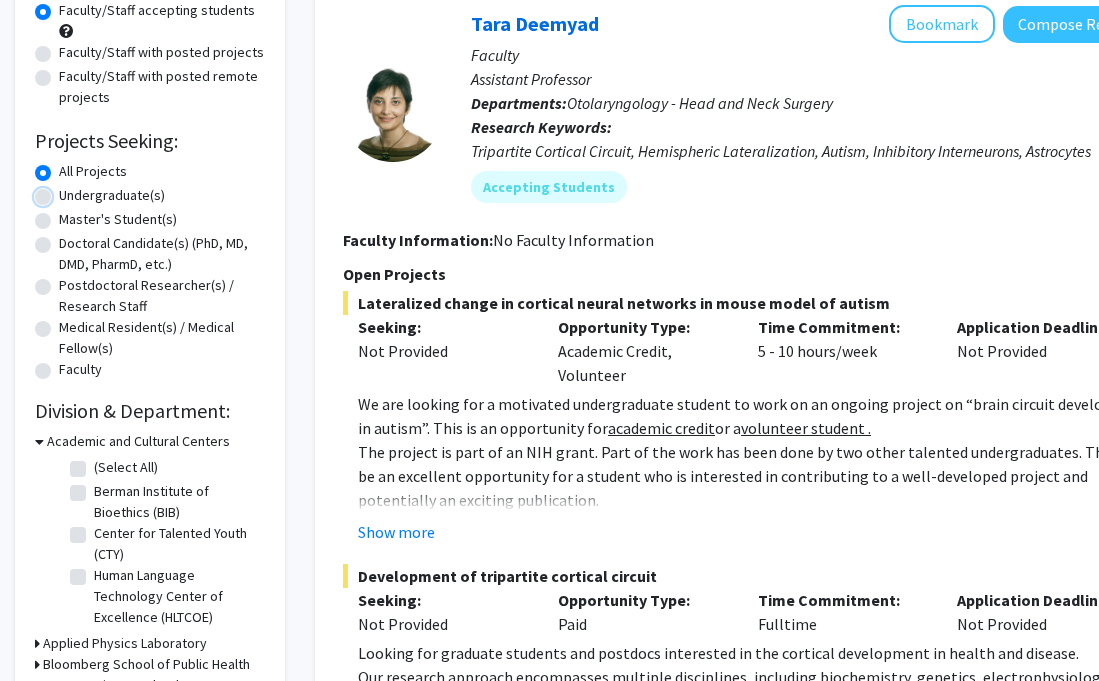 click on "Undergraduate(s)" at bounding box center [65, 191] 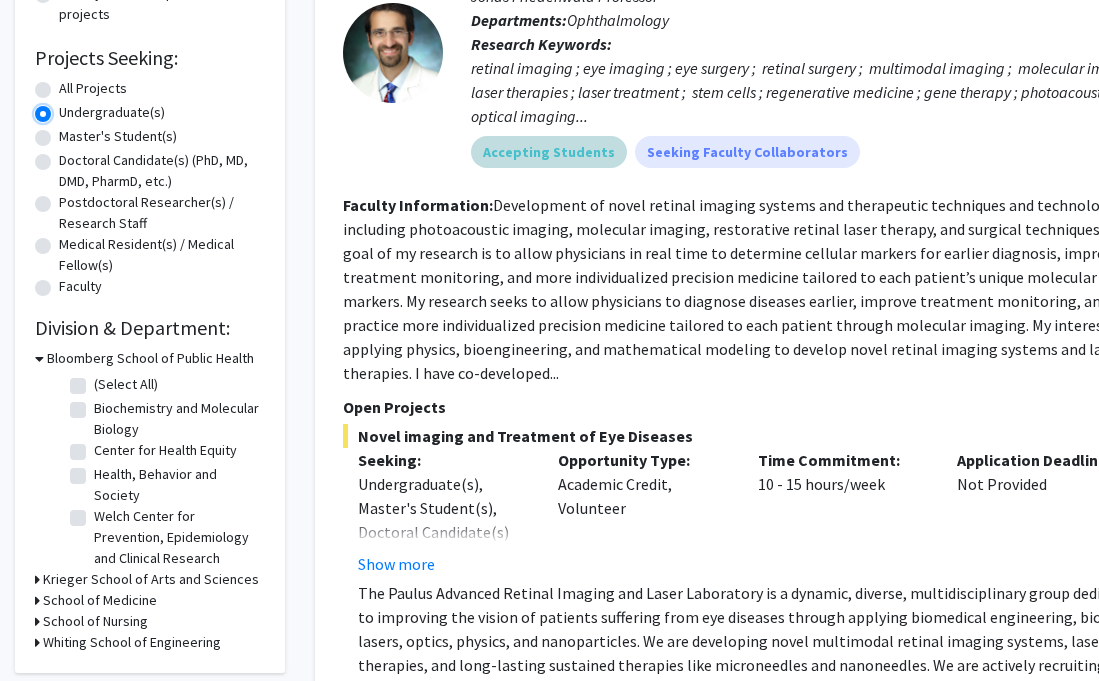 scroll, scrollTop: 296, scrollLeft: 0, axis: vertical 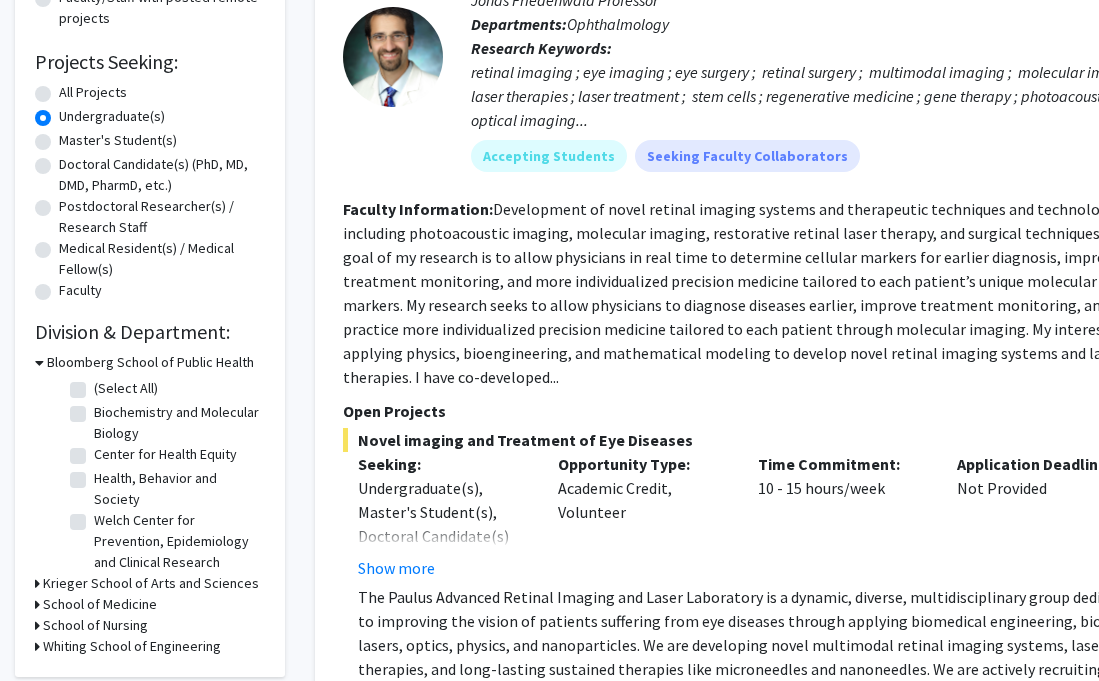 click on "(Select All)" 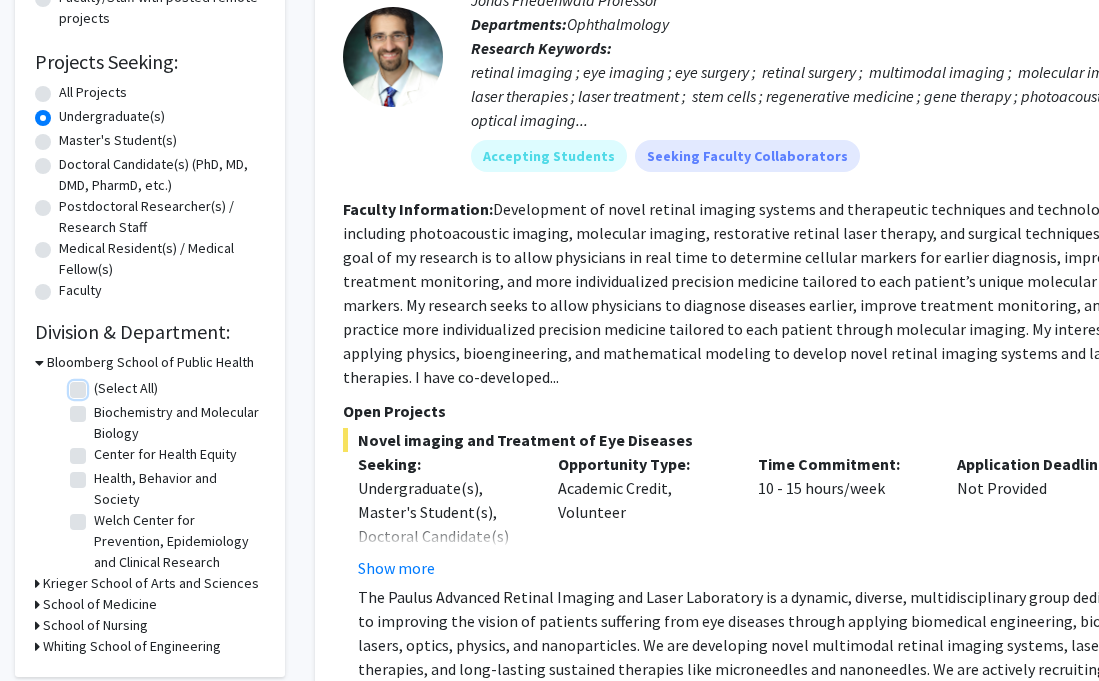 click on "(Select All)" at bounding box center [100, 384] 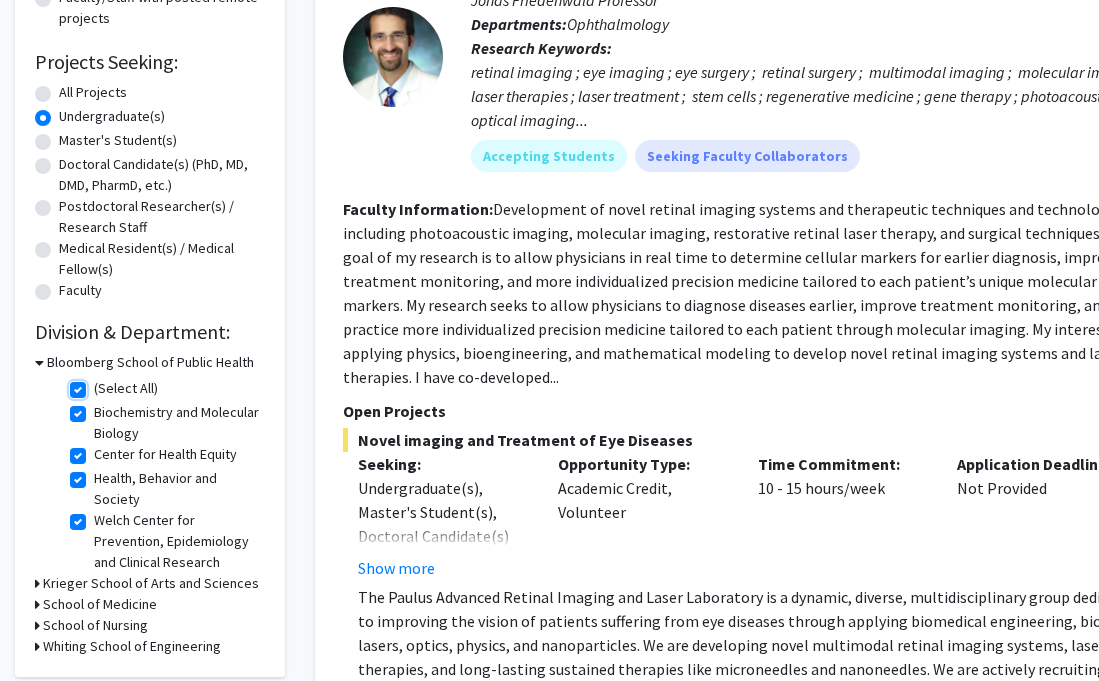 checkbox on "true" 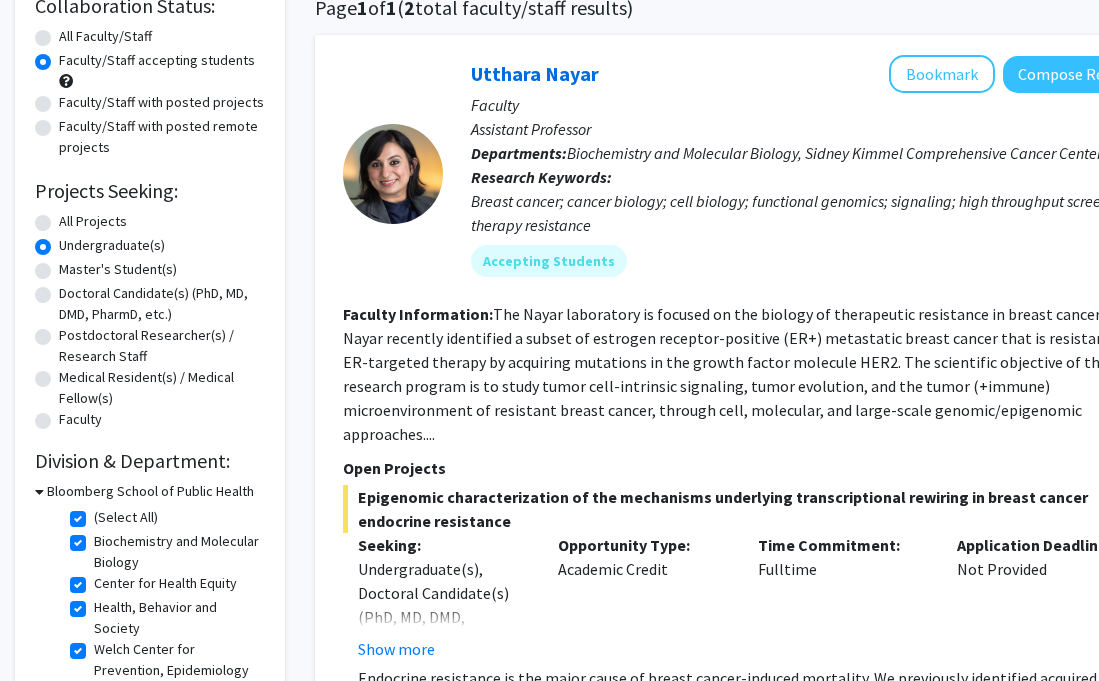 scroll, scrollTop: 387, scrollLeft: 0, axis: vertical 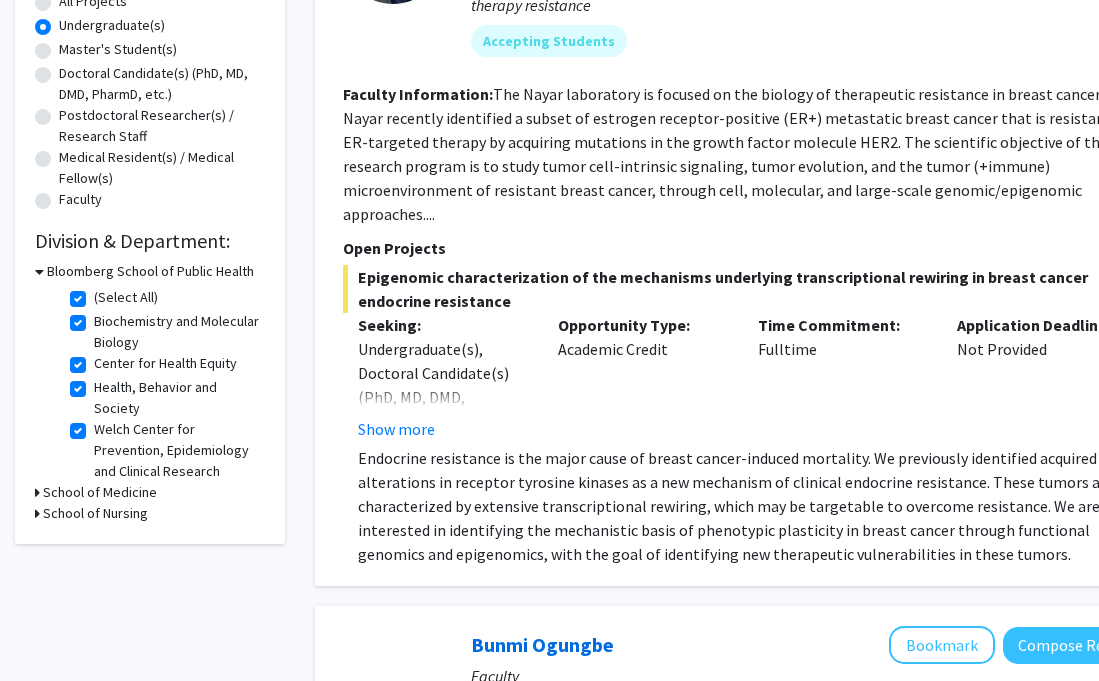 click on "(Select All)" 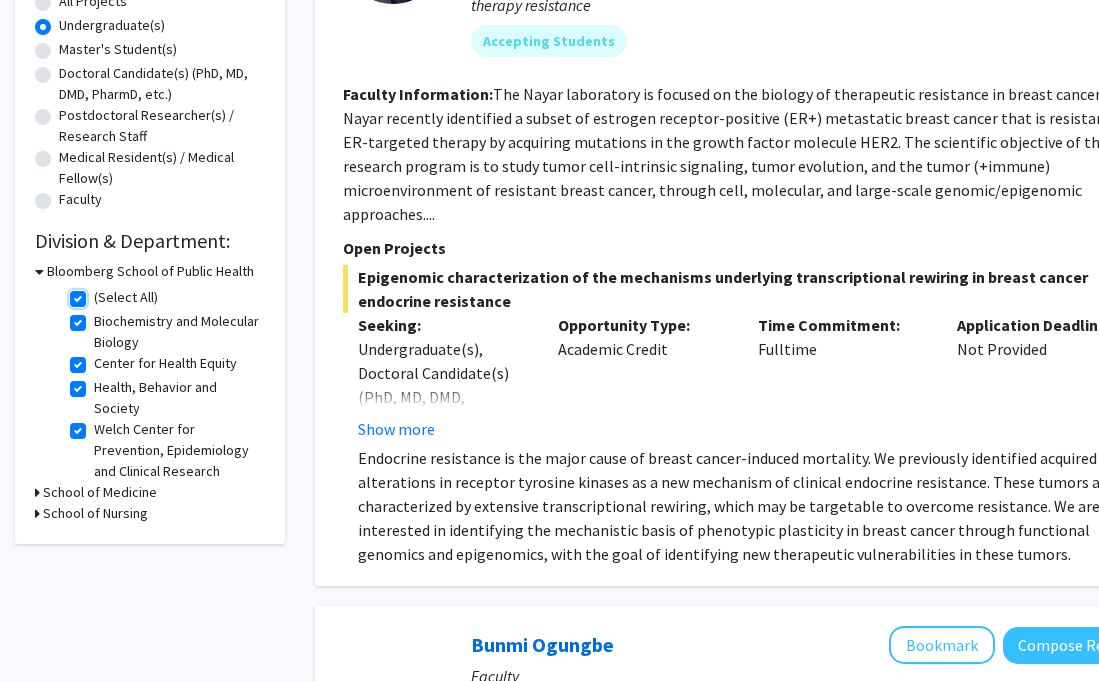 click on "(Select All)" at bounding box center (100, 293) 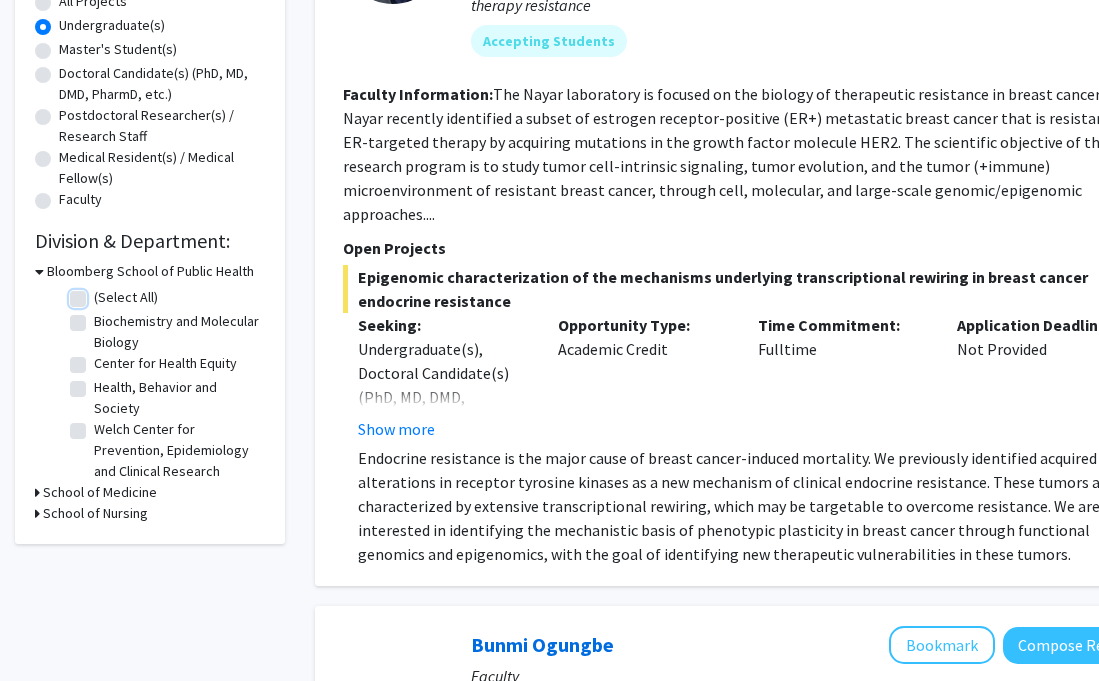 checkbox on "false" 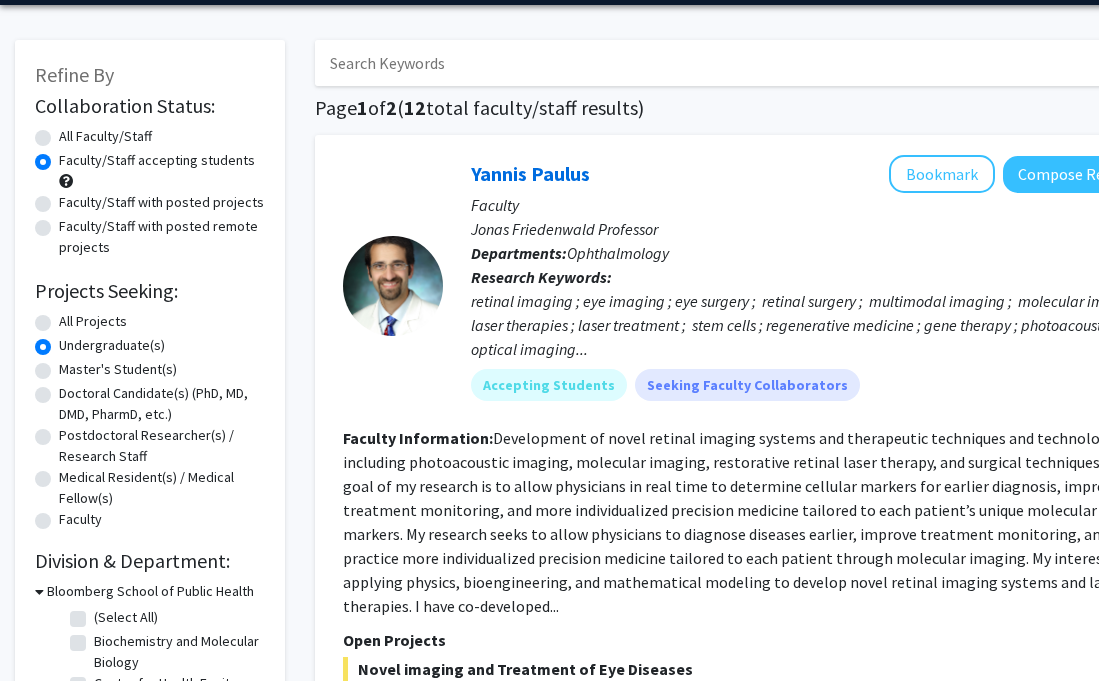 scroll, scrollTop: 564, scrollLeft: 0, axis: vertical 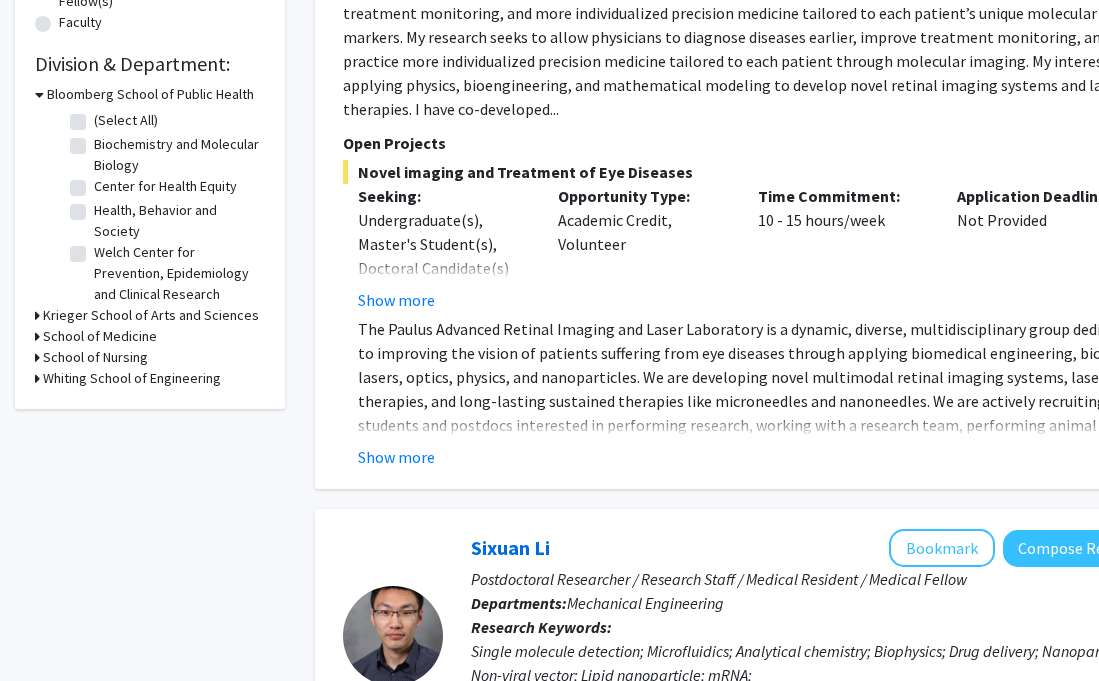 click on "Krieger School of Arts and Sciences" at bounding box center [151, 315] 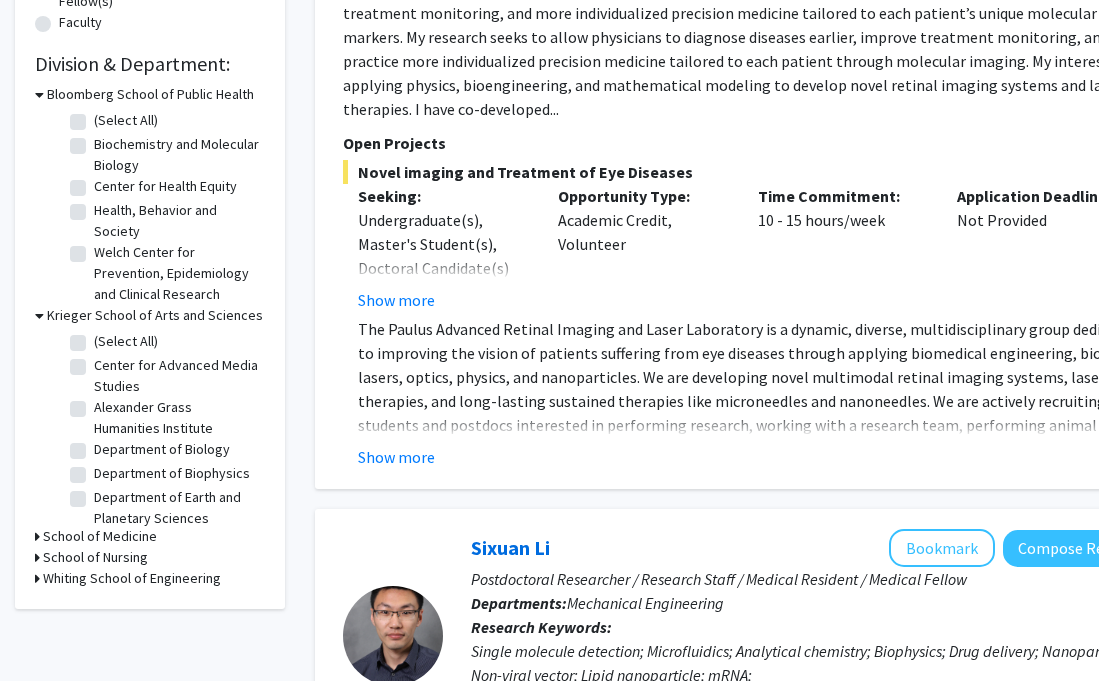 click on "(Select All)" 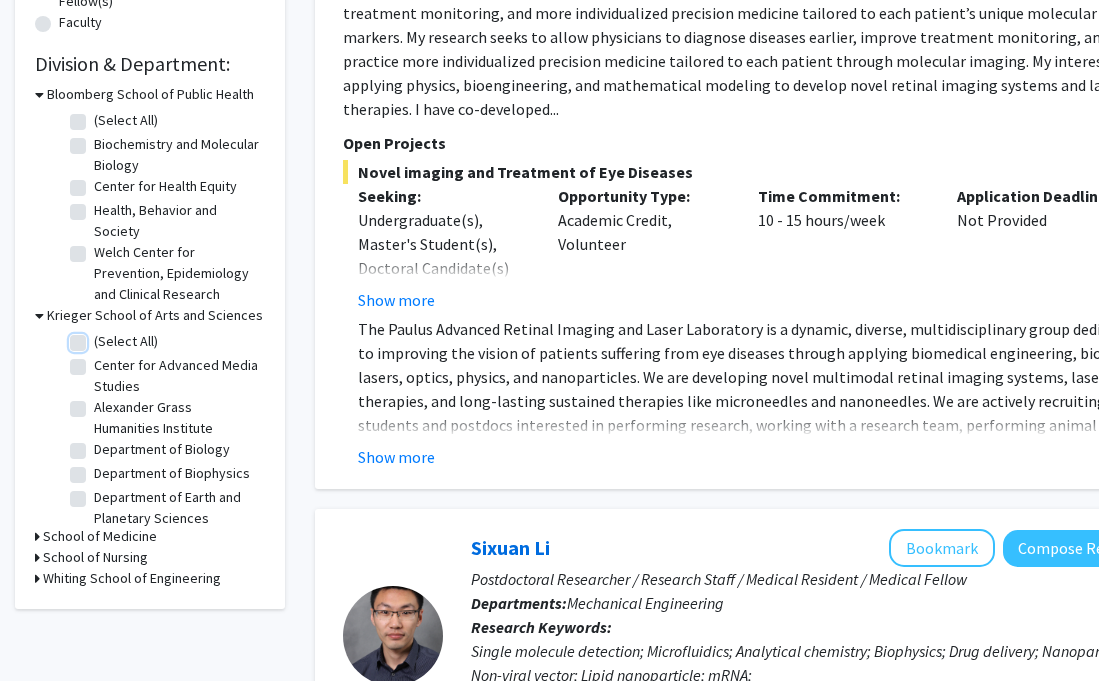 click on "(Select All)" at bounding box center (100, 337) 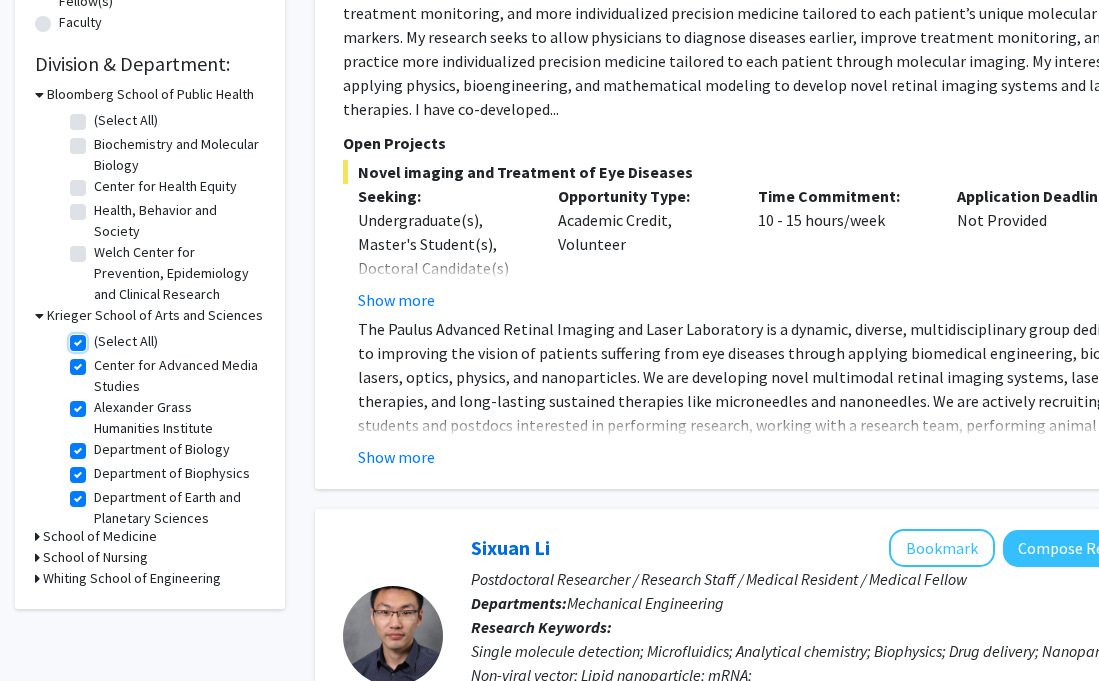 checkbox on "true" 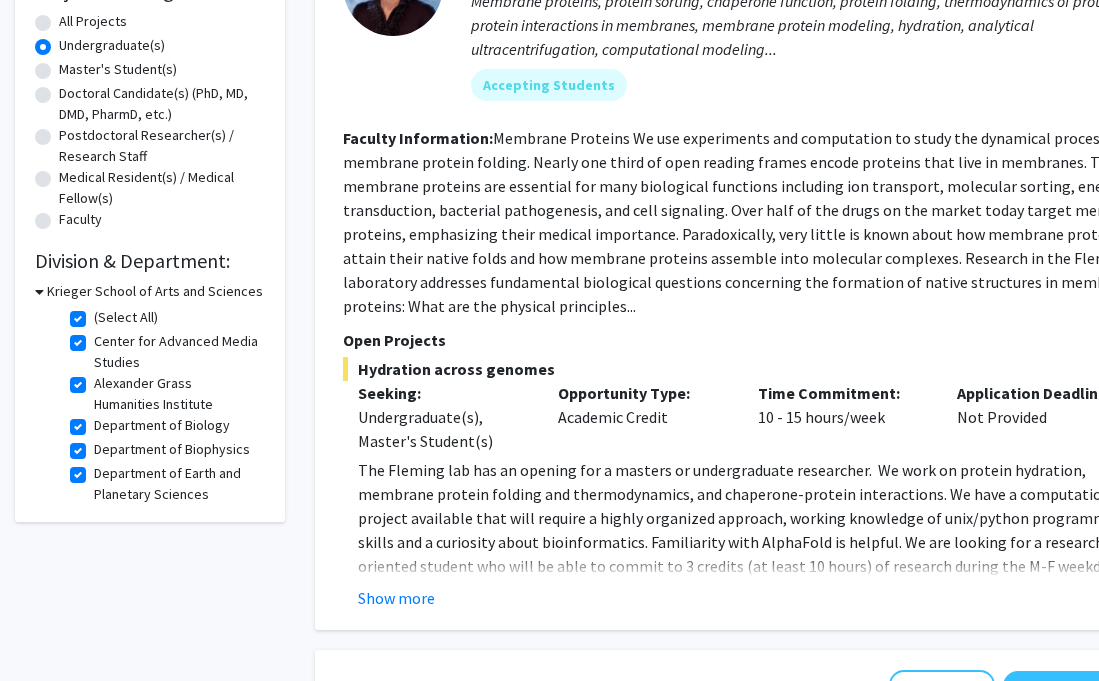 scroll, scrollTop: 383, scrollLeft: 0, axis: vertical 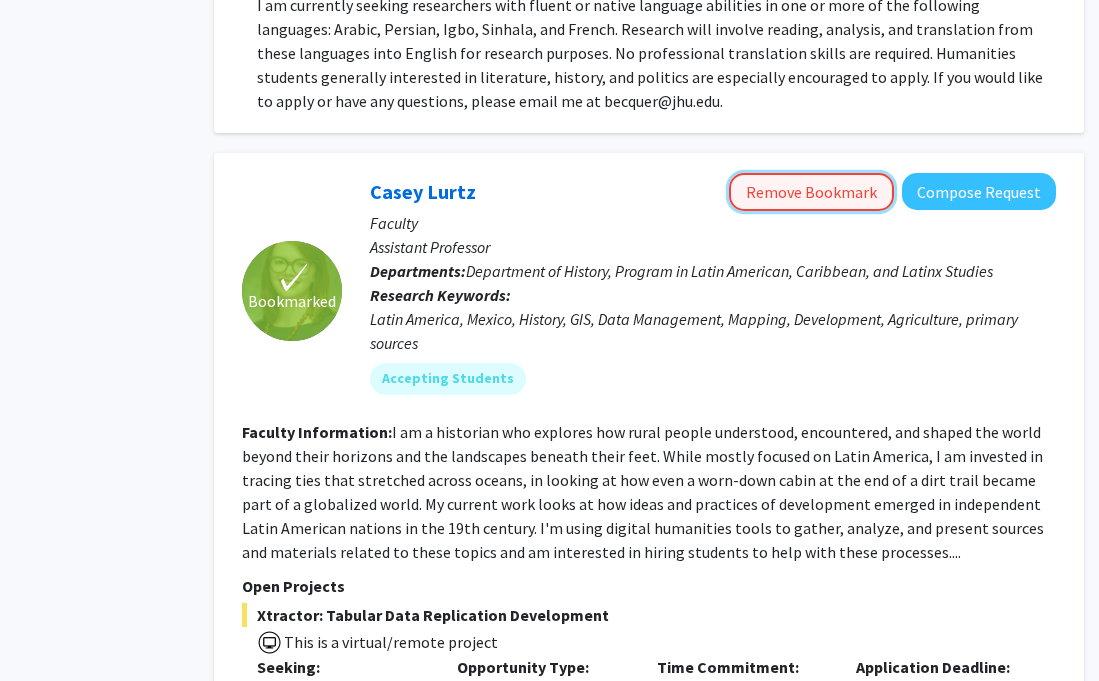 click on "Remove Bookmark" 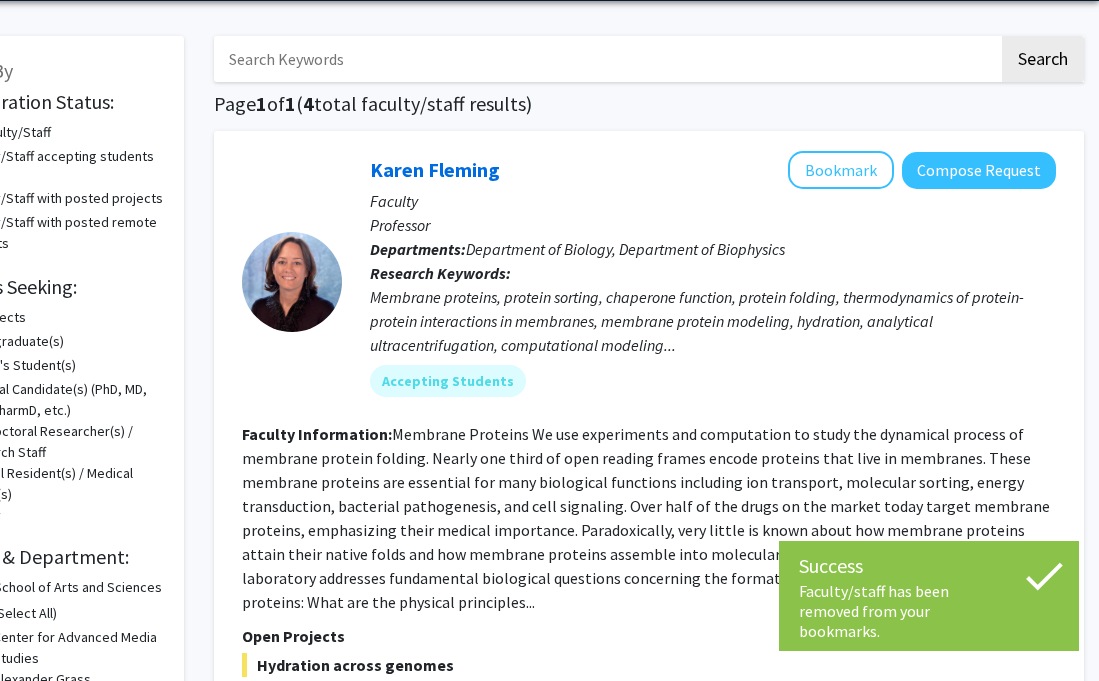 scroll, scrollTop: 0, scrollLeft: 101, axis: horizontal 